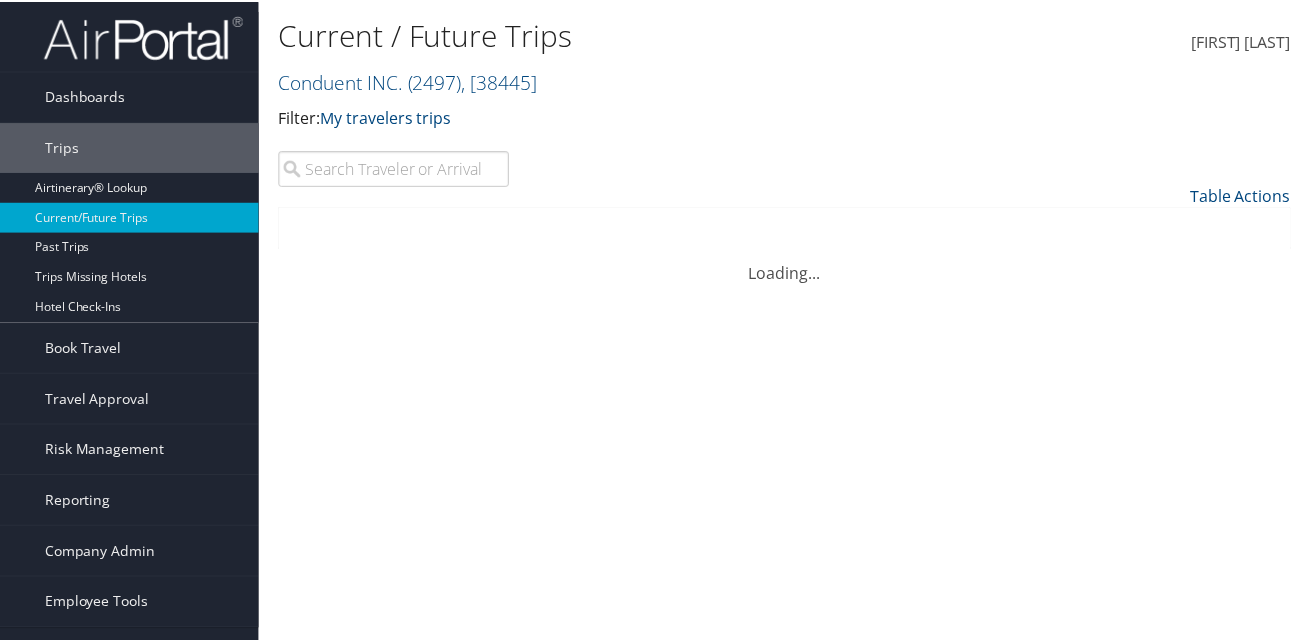 scroll, scrollTop: 0, scrollLeft: 0, axis: both 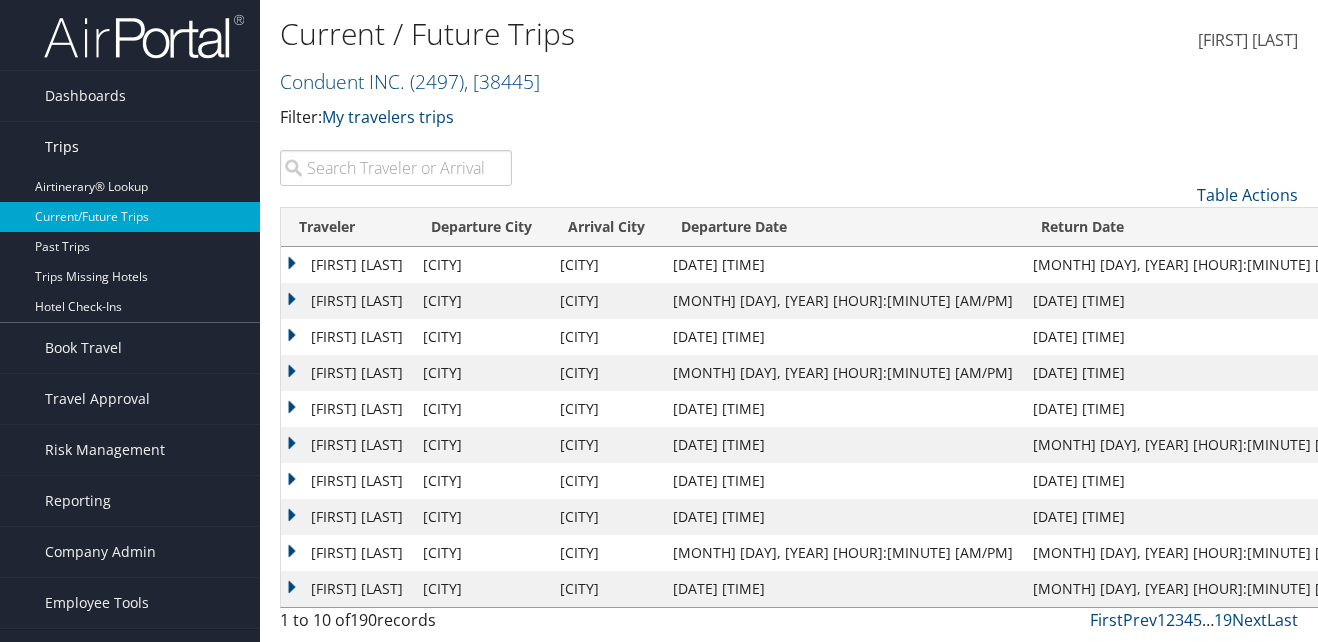 click on "Trips" at bounding box center [62, 147] 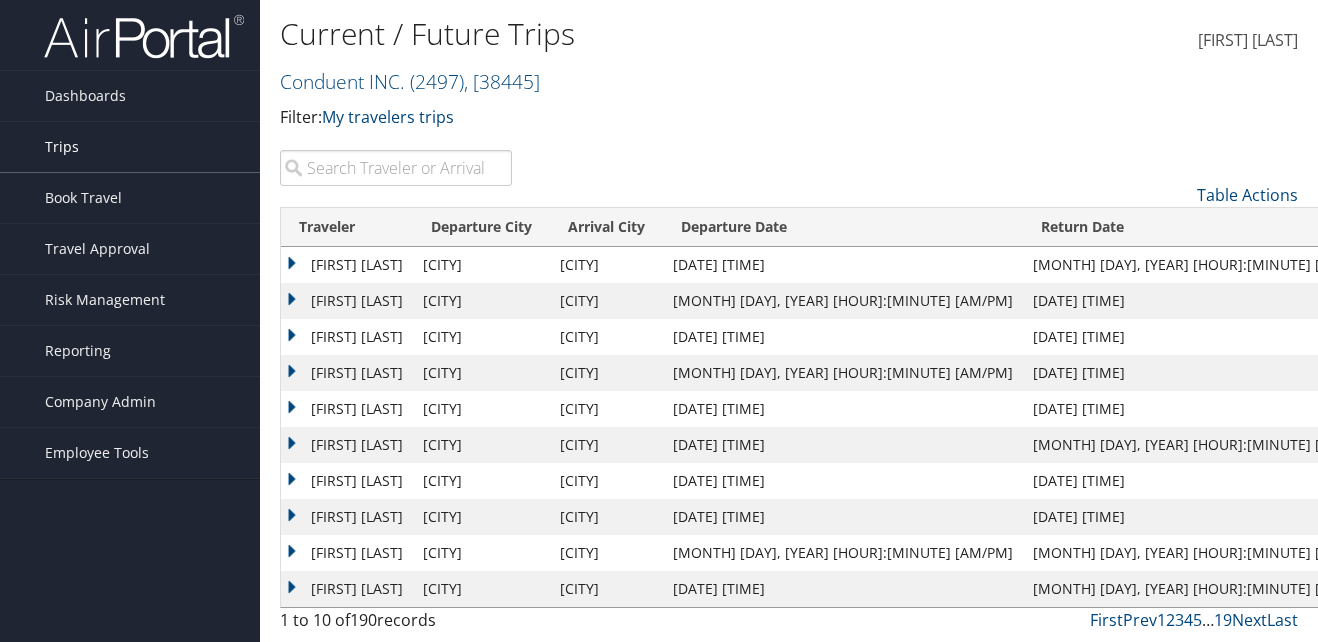 click on "Trips" at bounding box center (62, 147) 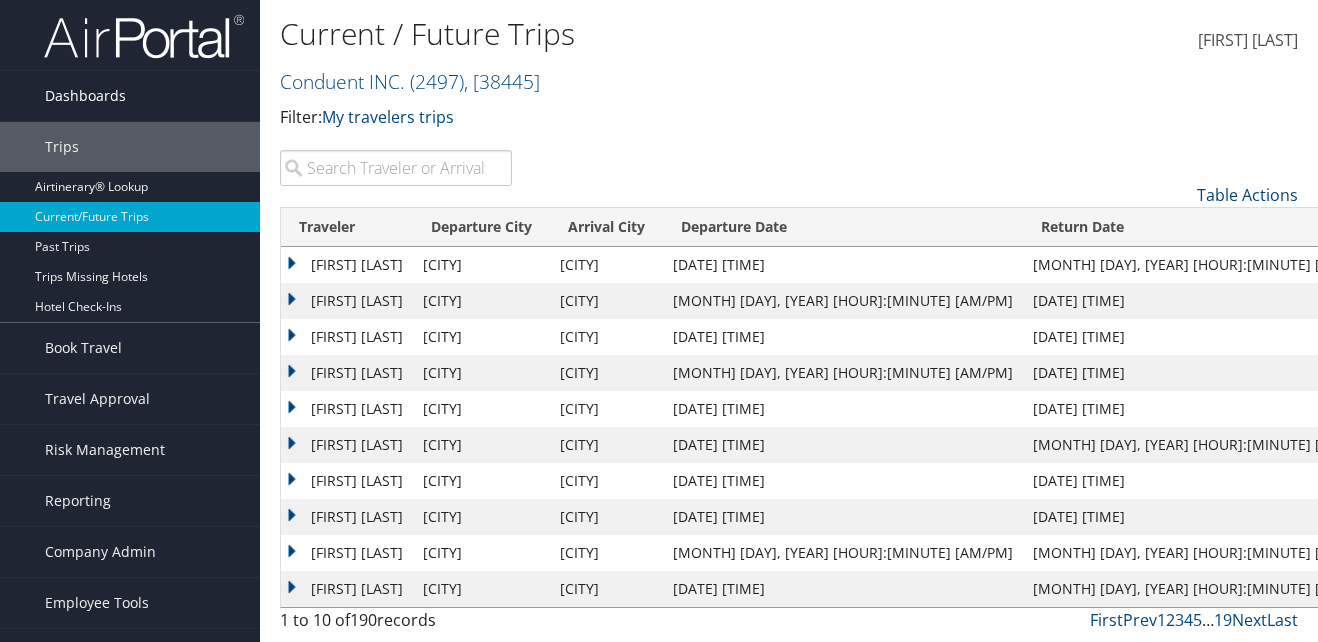 click on "Dashboards" at bounding box center [85, 96] 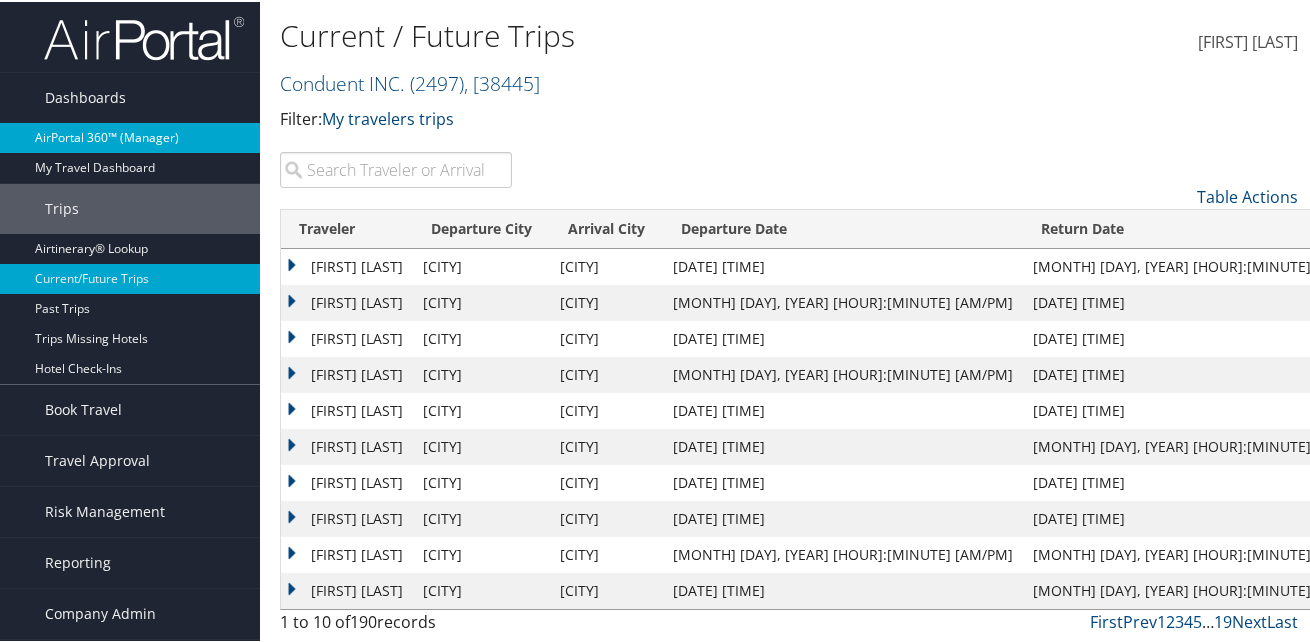 click on "AirPortal 360™ (Manager)" at bounding box center [130, 136] 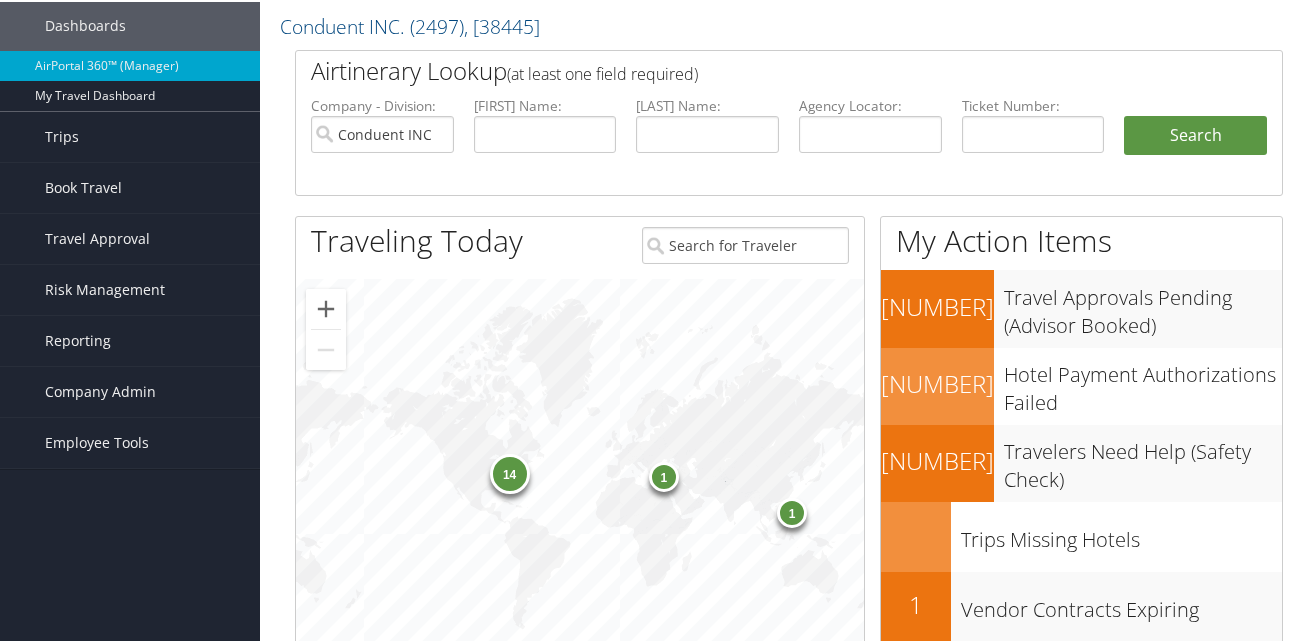 scroll, scrollTop: 100, scrollLeft: 0, axis: vertical 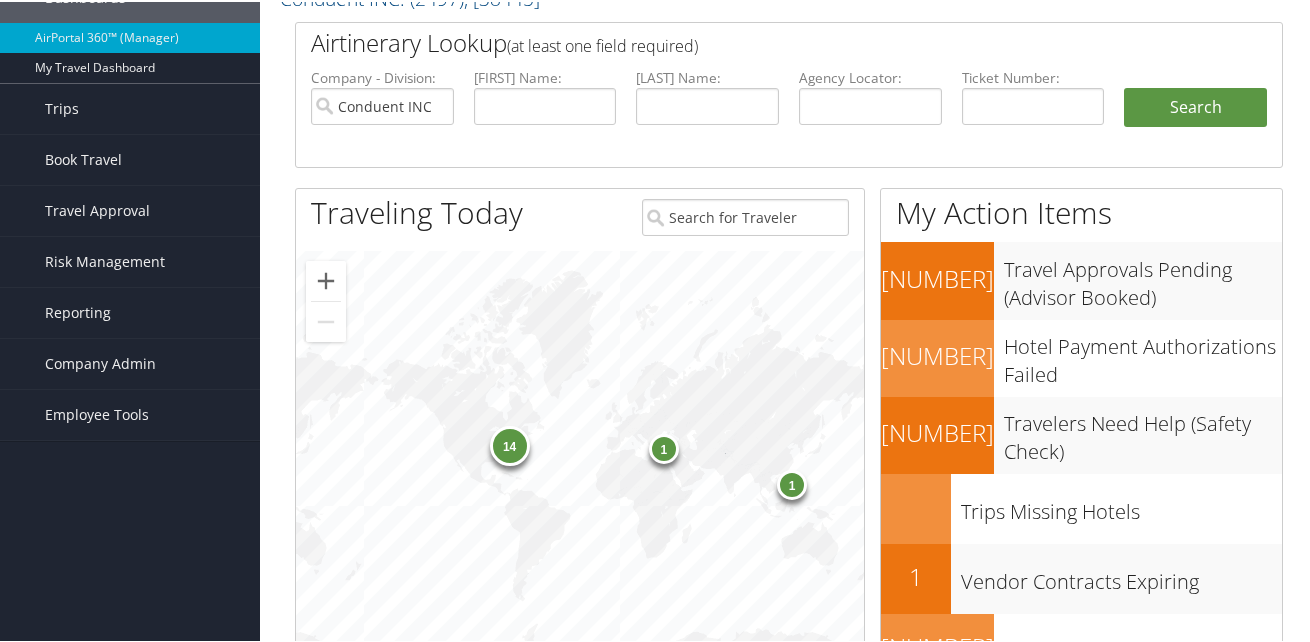 click on "1" at bounding box center [748, 632] 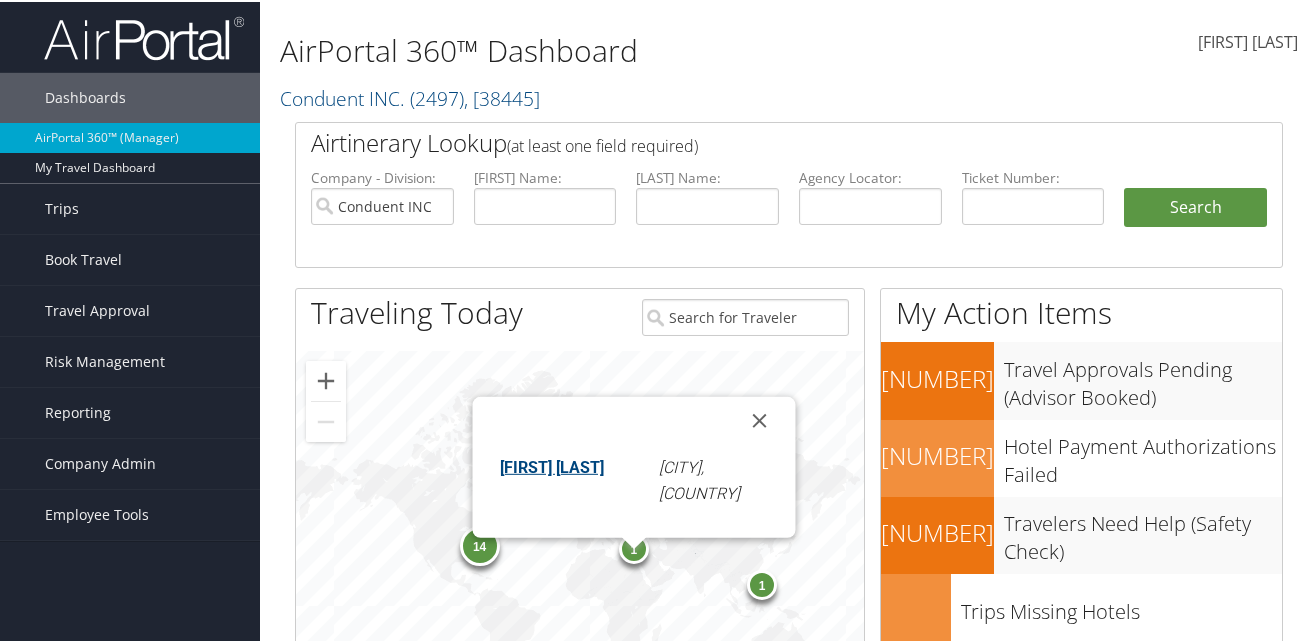 scroll, scrollTop: 300, scrollLeft: 0, axis: vertical 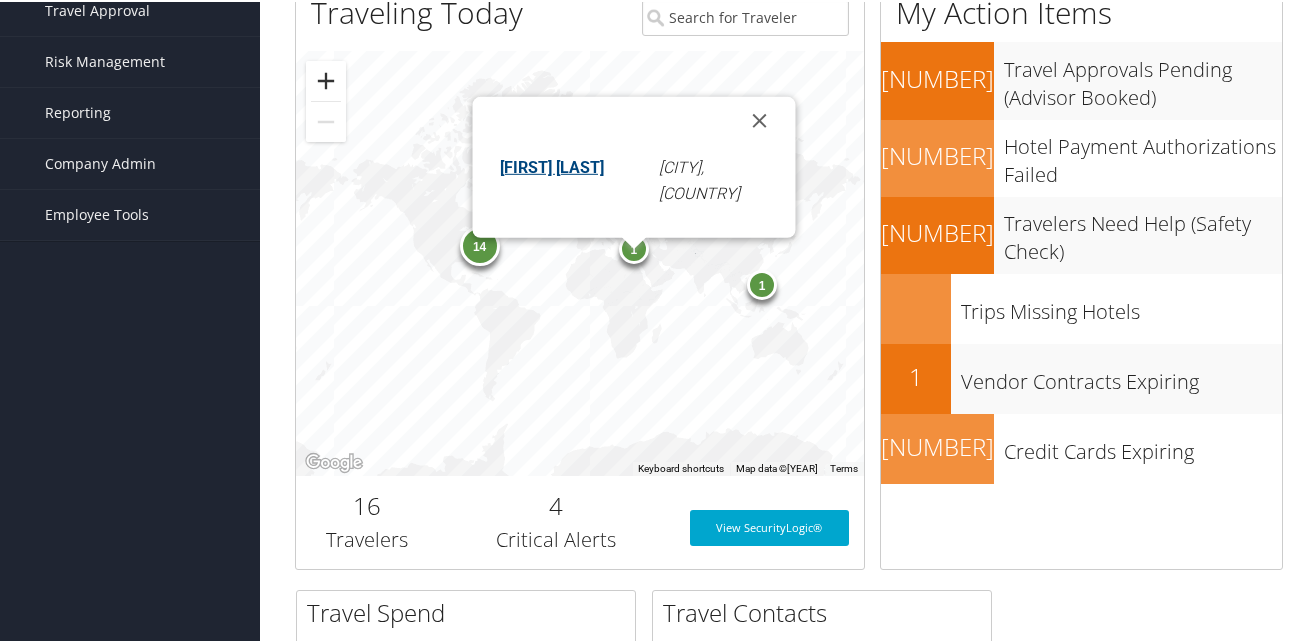 click at bounding box center [326, 79] 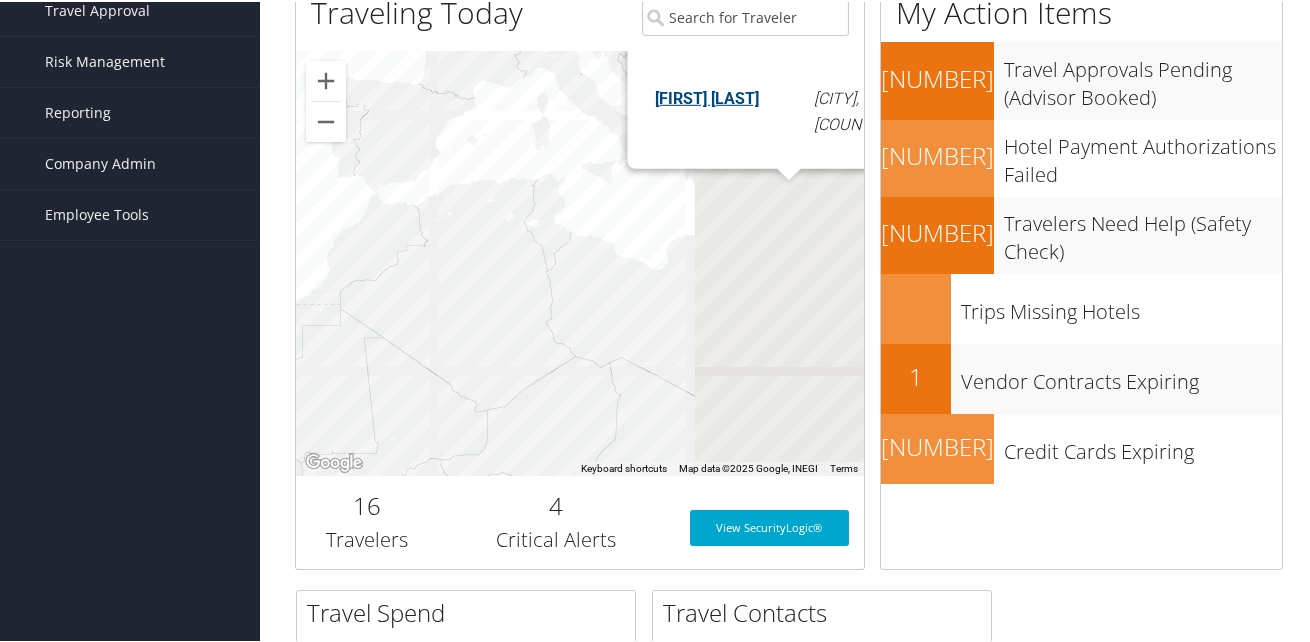 drag, startPoint x: 777, startPoint y: 245, endPoint x: 443, endPoint y: 330, distance: 344.6462 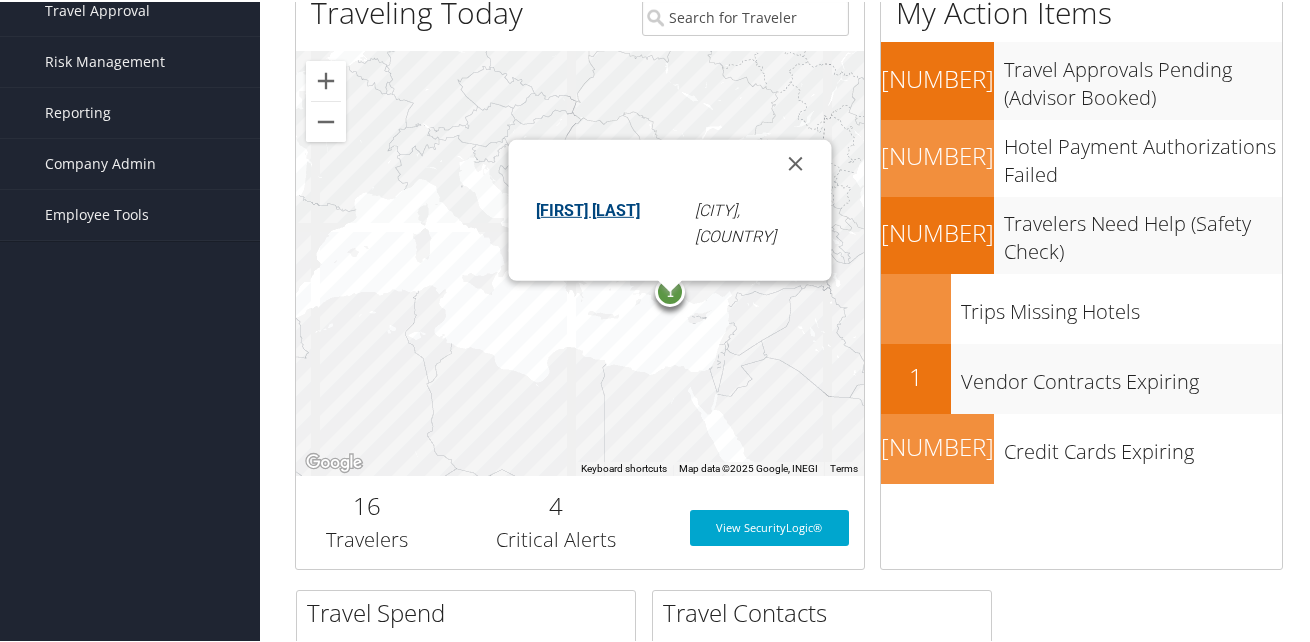 drag, startPoint x: 673, startPoint y: 265, endPoint x: 661, endPoint y: 327, distance: 63.15061 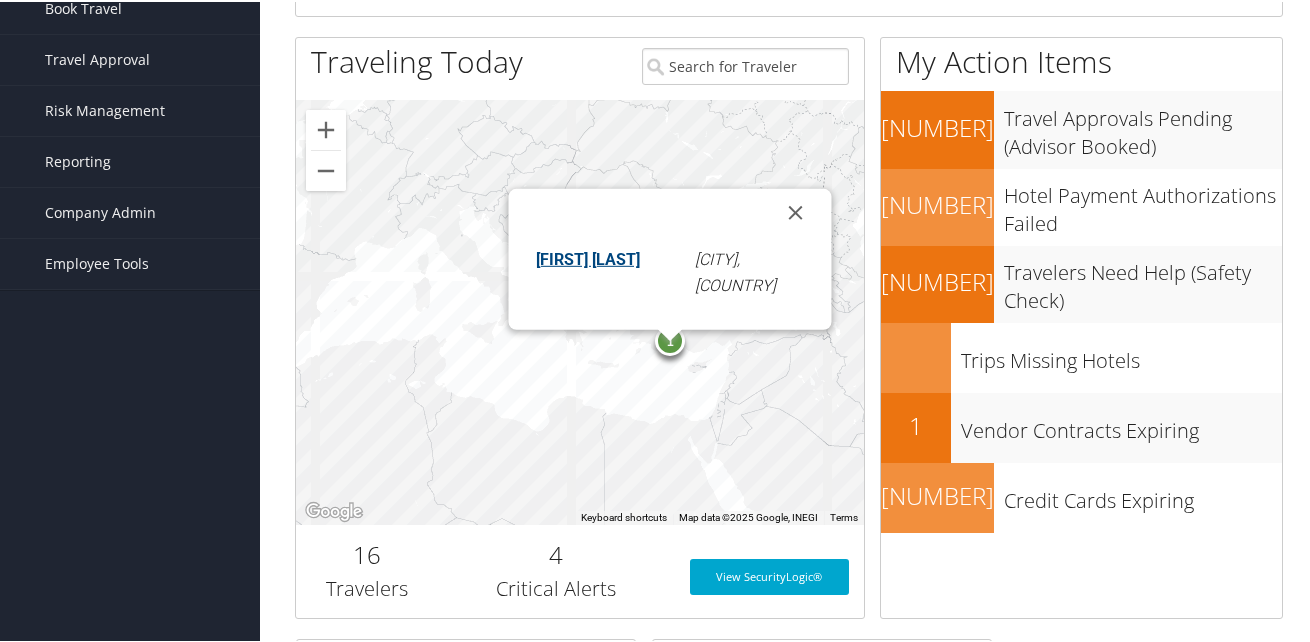 scroll, scrollTop: 200, scrollLeft: 0, axis: vertical 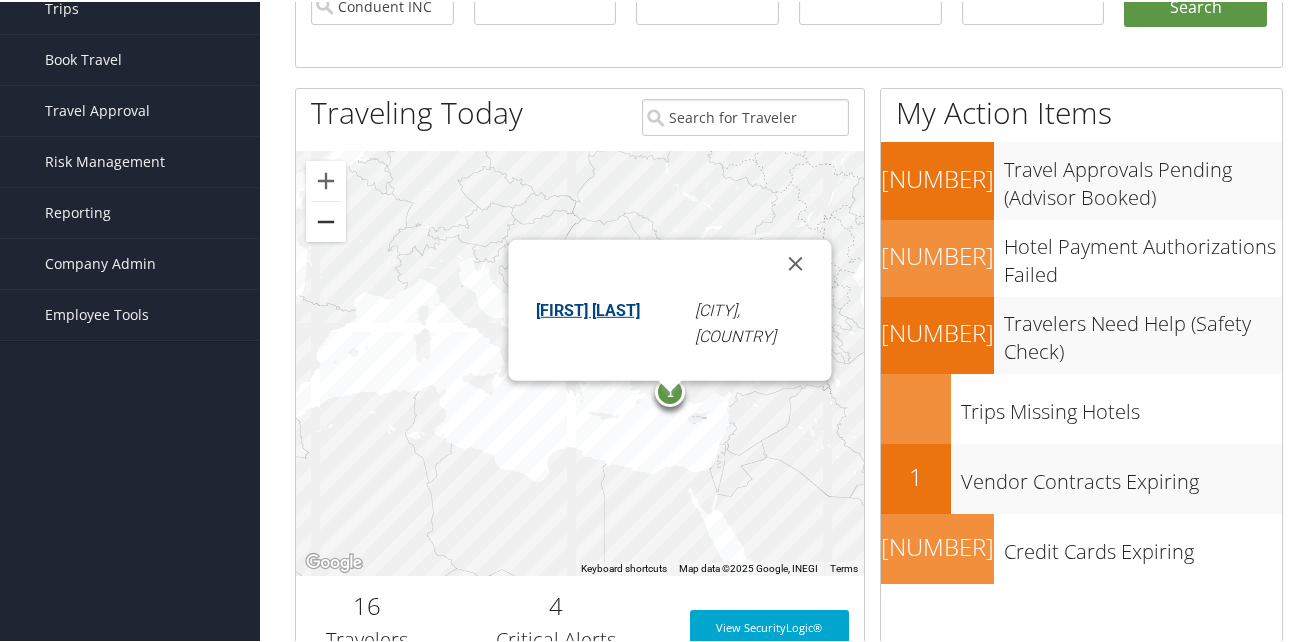 click at bounding box center (326, 220) 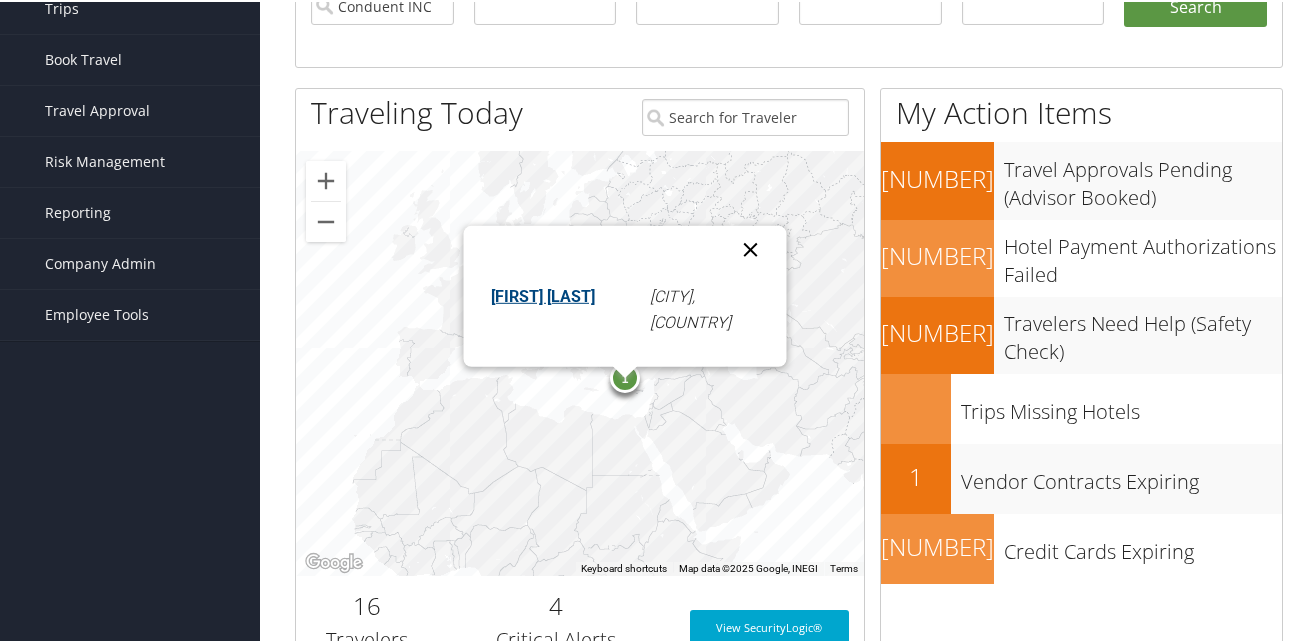 click at bounding box center [751, 247] 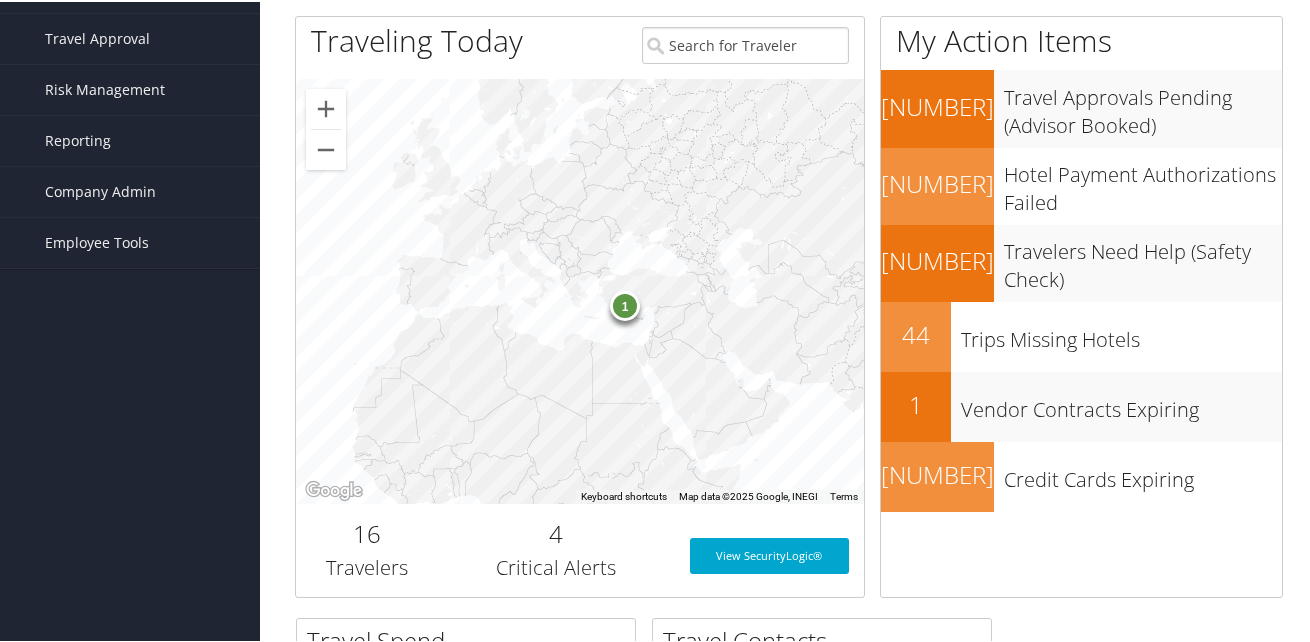 scroll, scrollTop: 300, scrollLeft: 0, axis: vertical 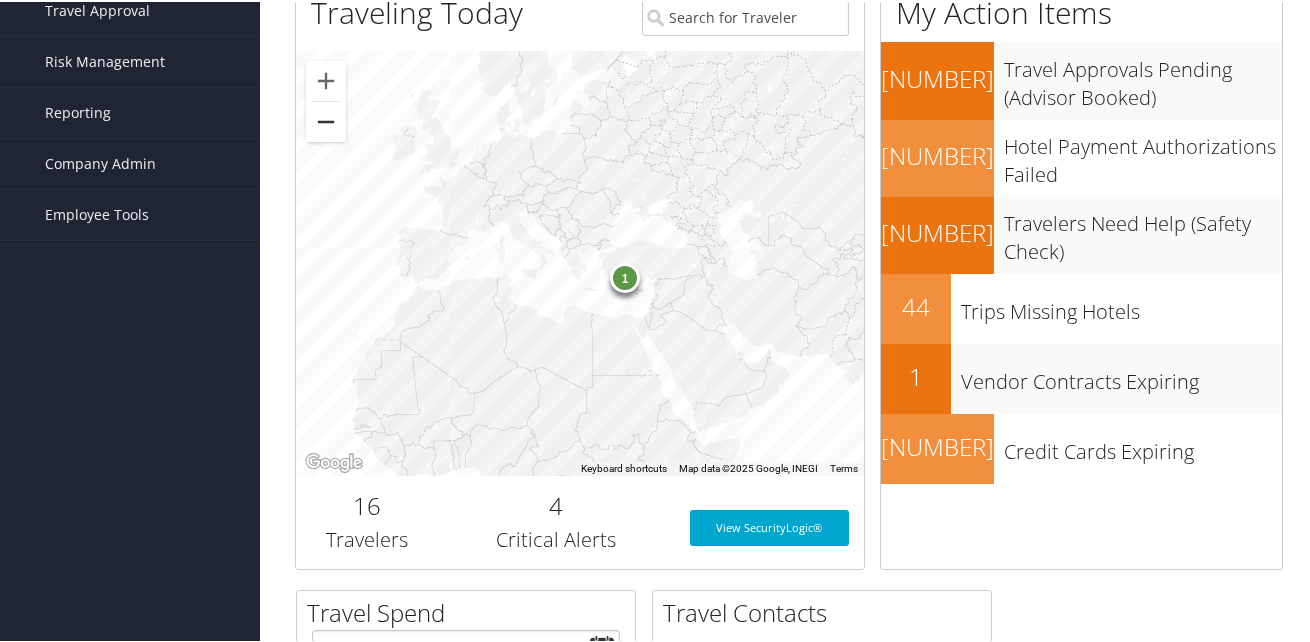 click at bounding box center (326, 120) 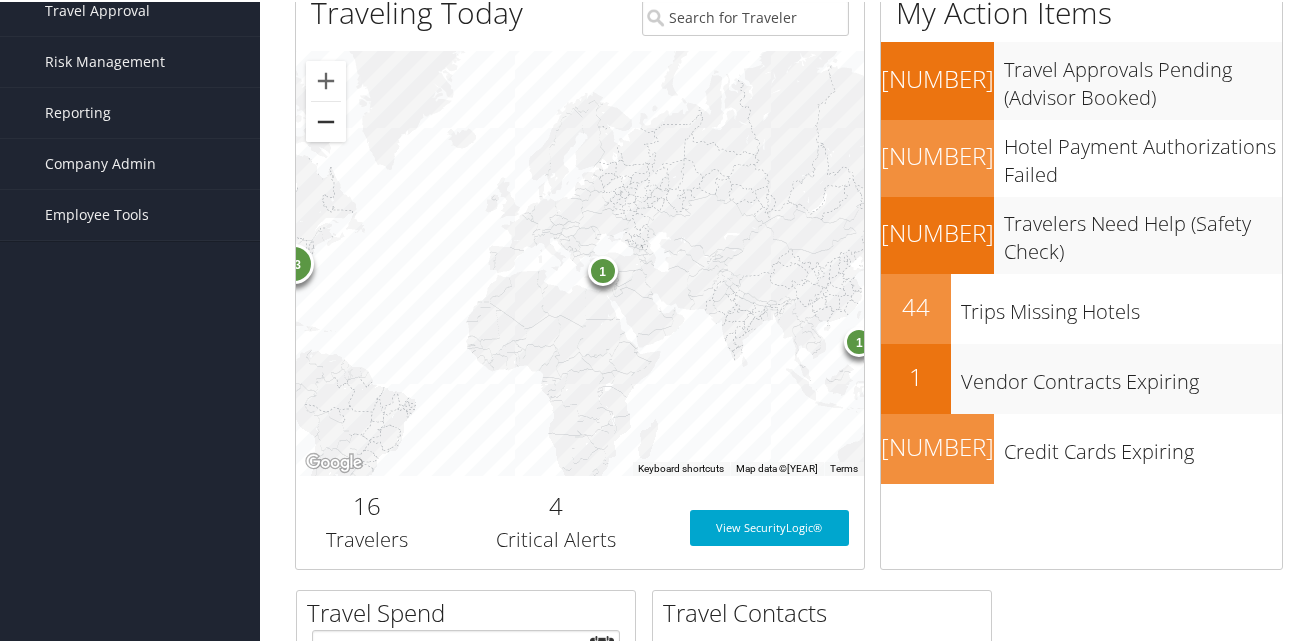 click at bounding box center [326, 120] 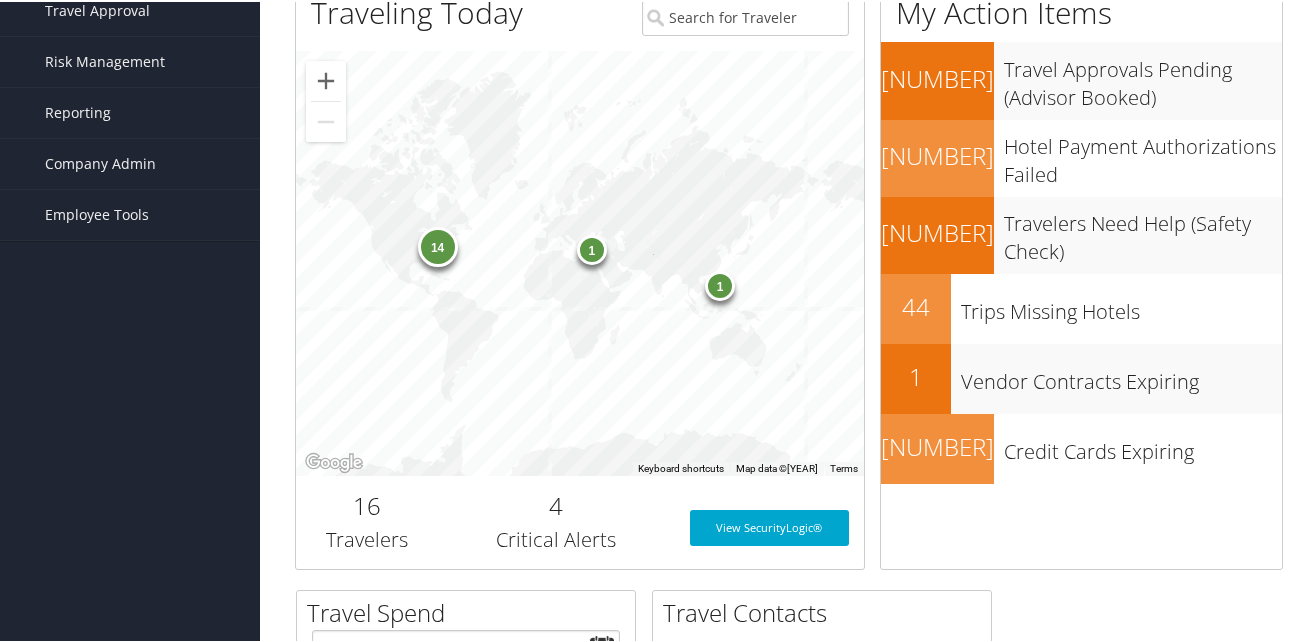 drag, startPoint x: 569, startPoint y: 328, endPoint x: 717, endPoint y: 367, distance: 153.05228 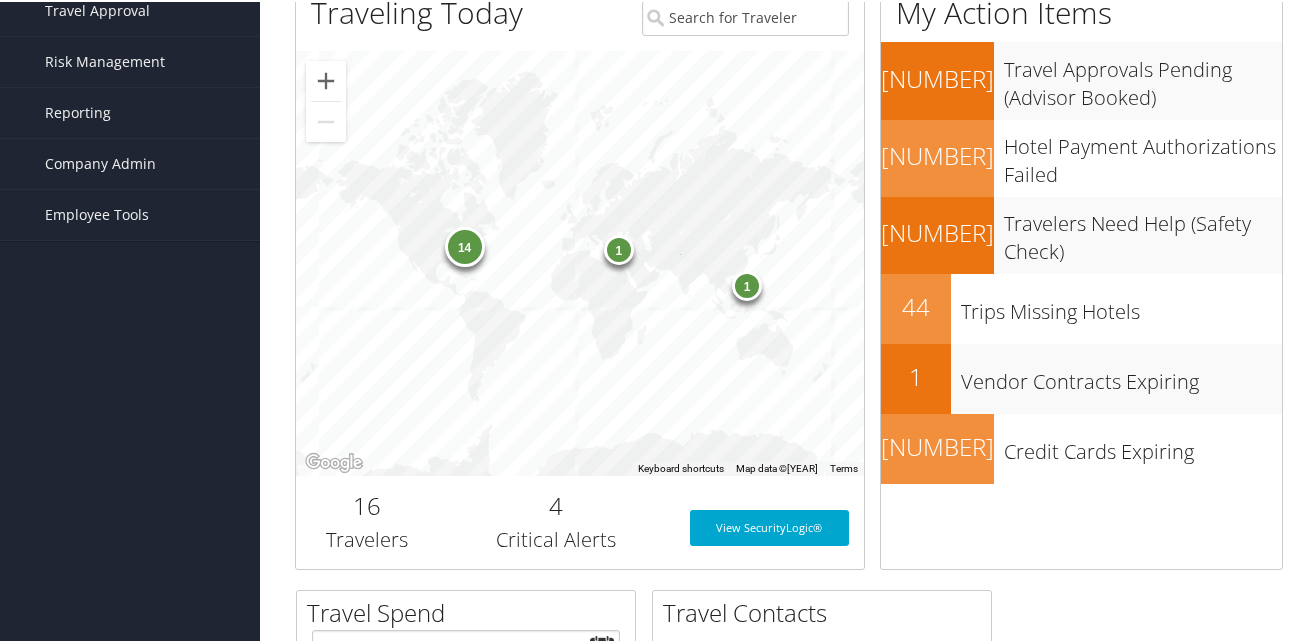 drag, startPoint x: 717, startPoint y: 367, endPoint x: 744, endPoint y: 369, distance: 27.073973 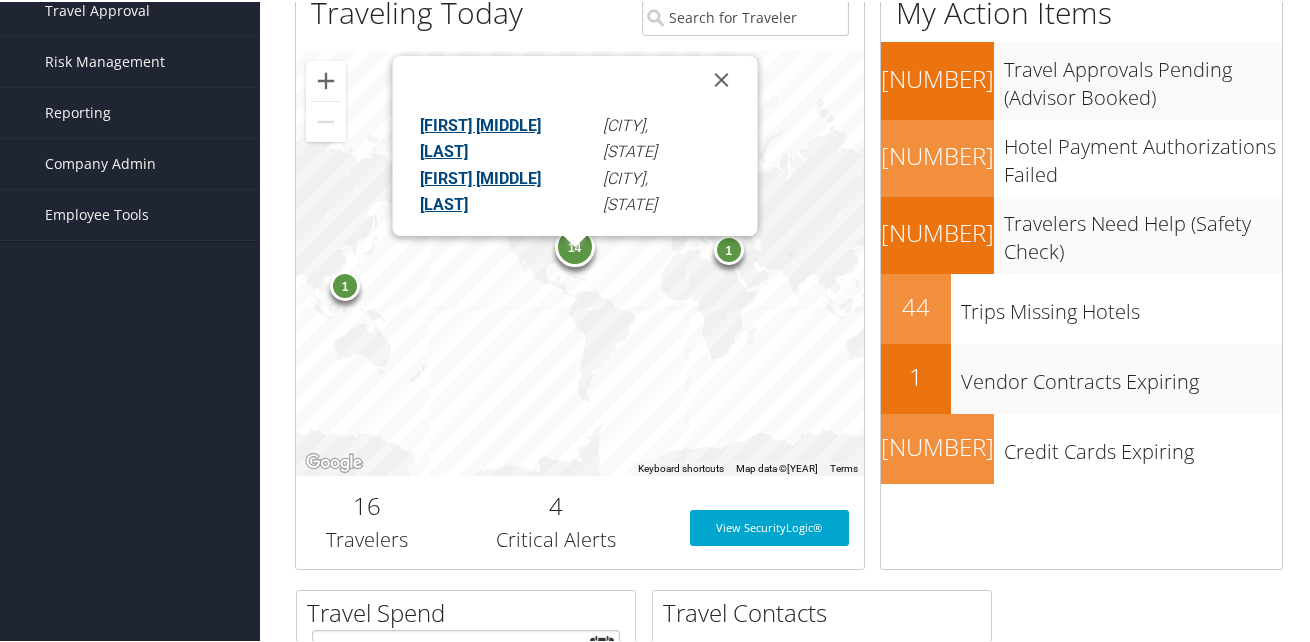 scroll, scrollTop: 320, scrollLeft: 0, axis: vertical 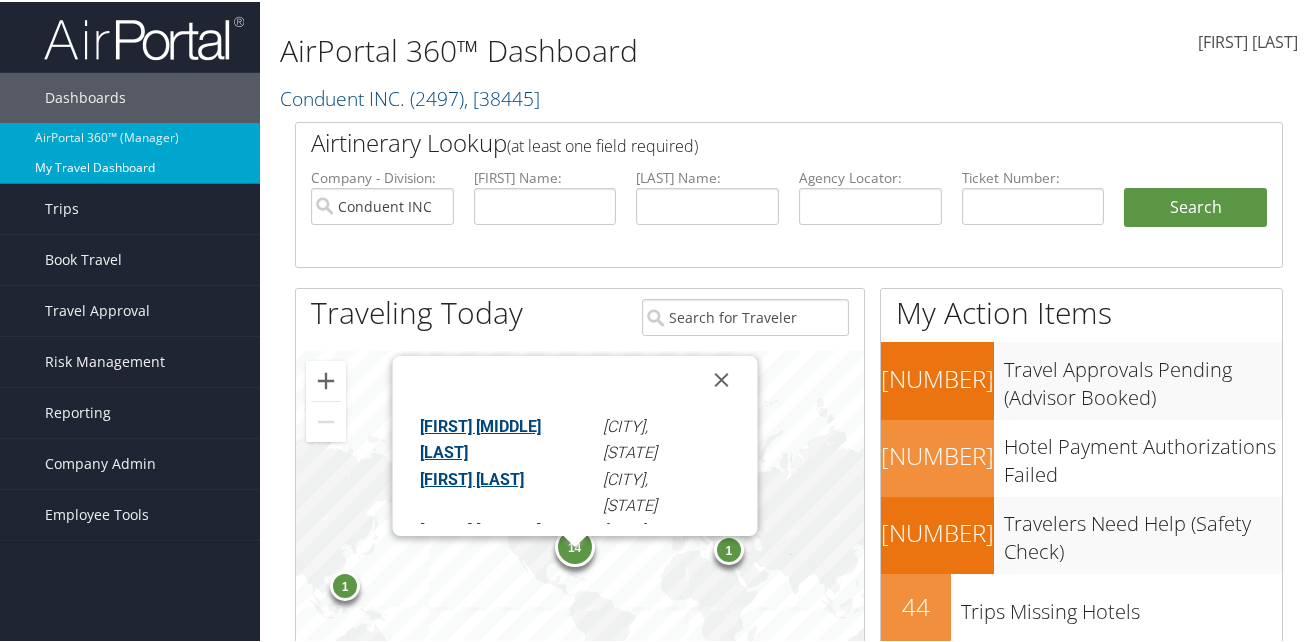 click on "My Travel Dashboard" at bounding box center (130, 166) 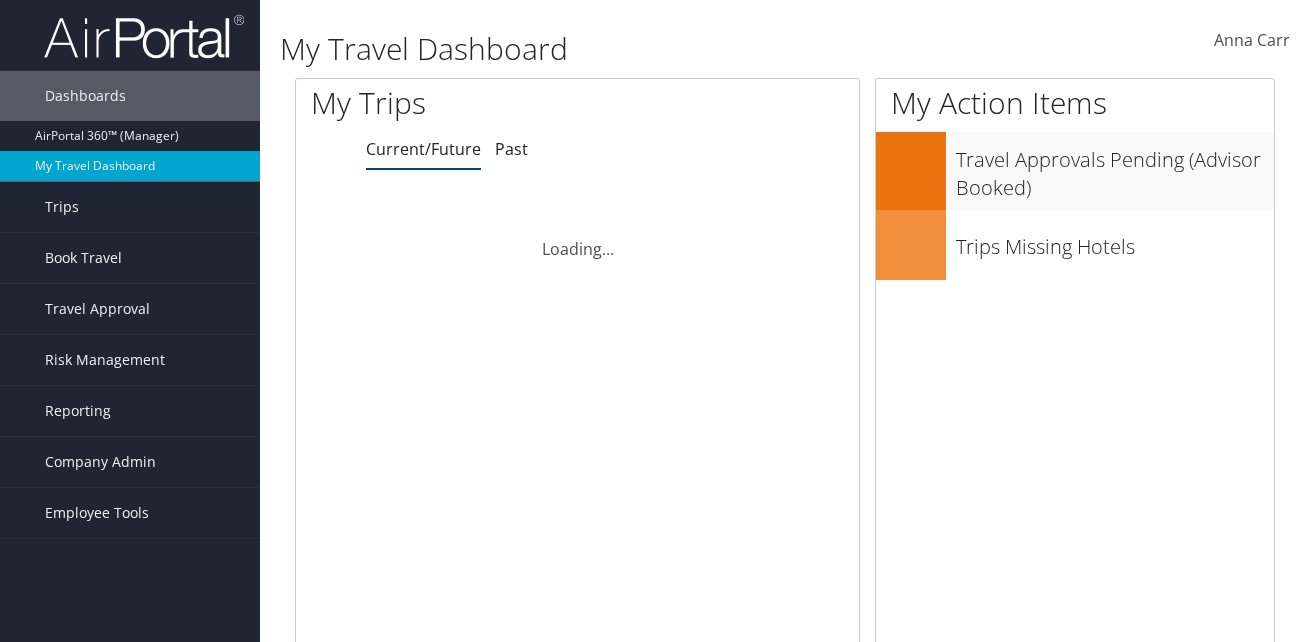scroll, scrollTop: 0, scrollLeft: 0, axis: both 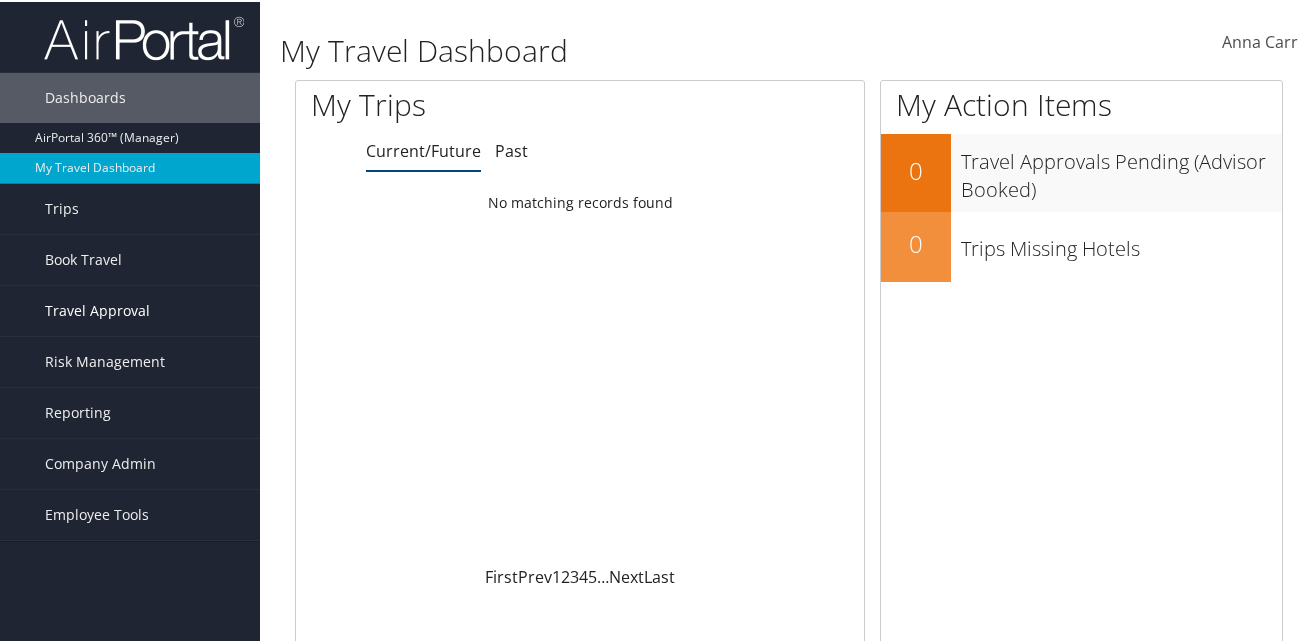 click on "Travel Approval" at bounding box center [97, 309] 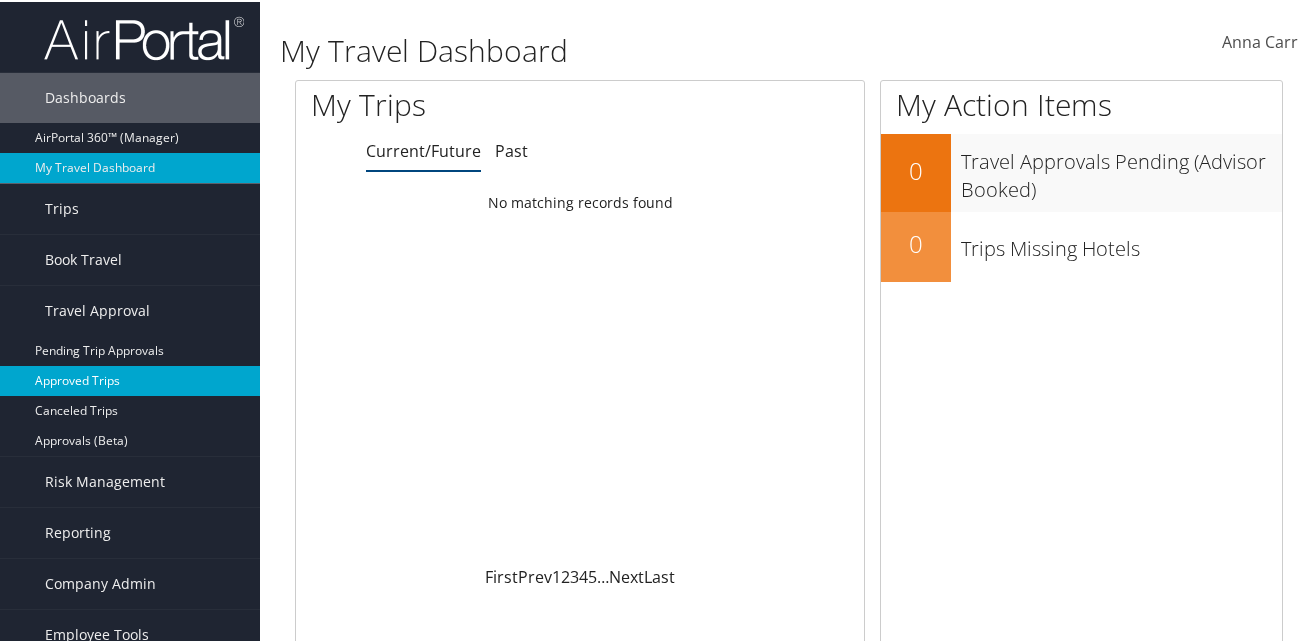 click on "Approved Trips" at bounding box center [130, 379] 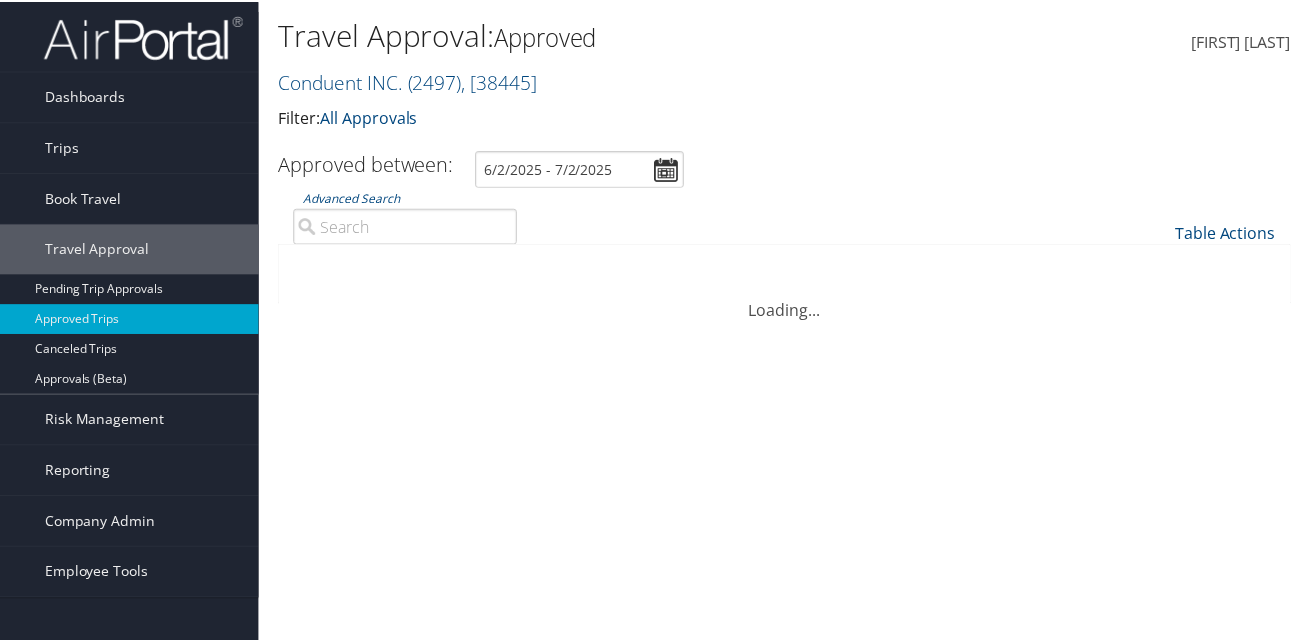 scroll, scrollTop: 0, scrollLeft: 0, axis: both 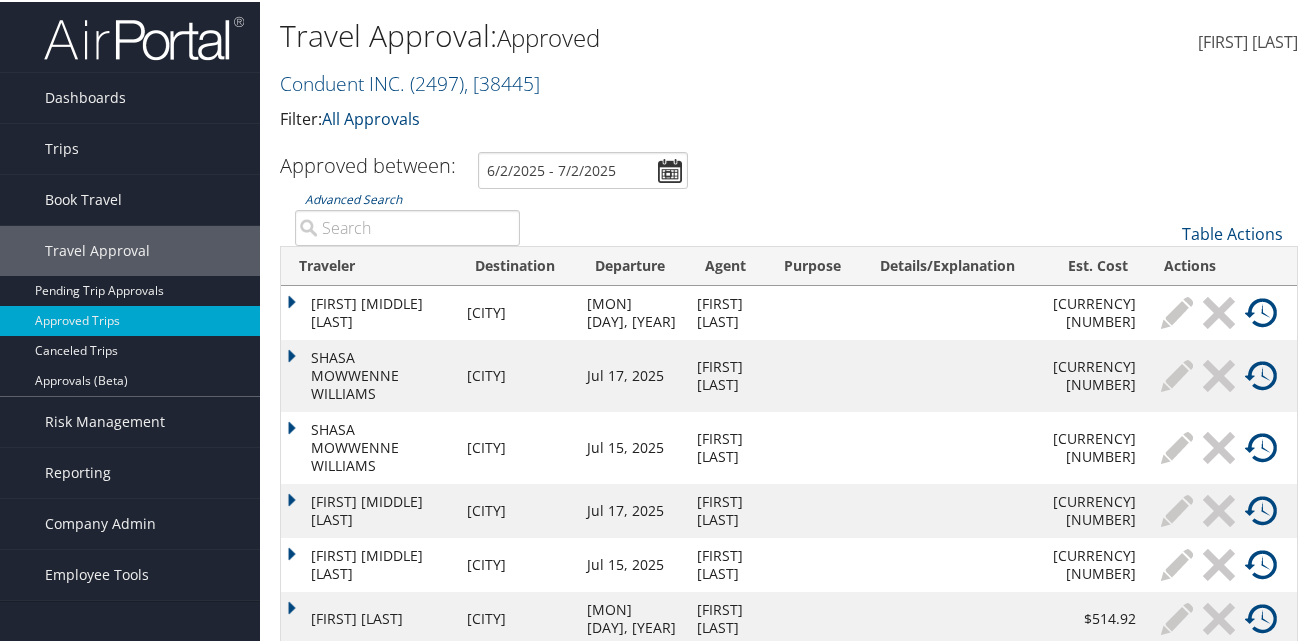 click on "Advanced Search" at bounding box center [407, 226] 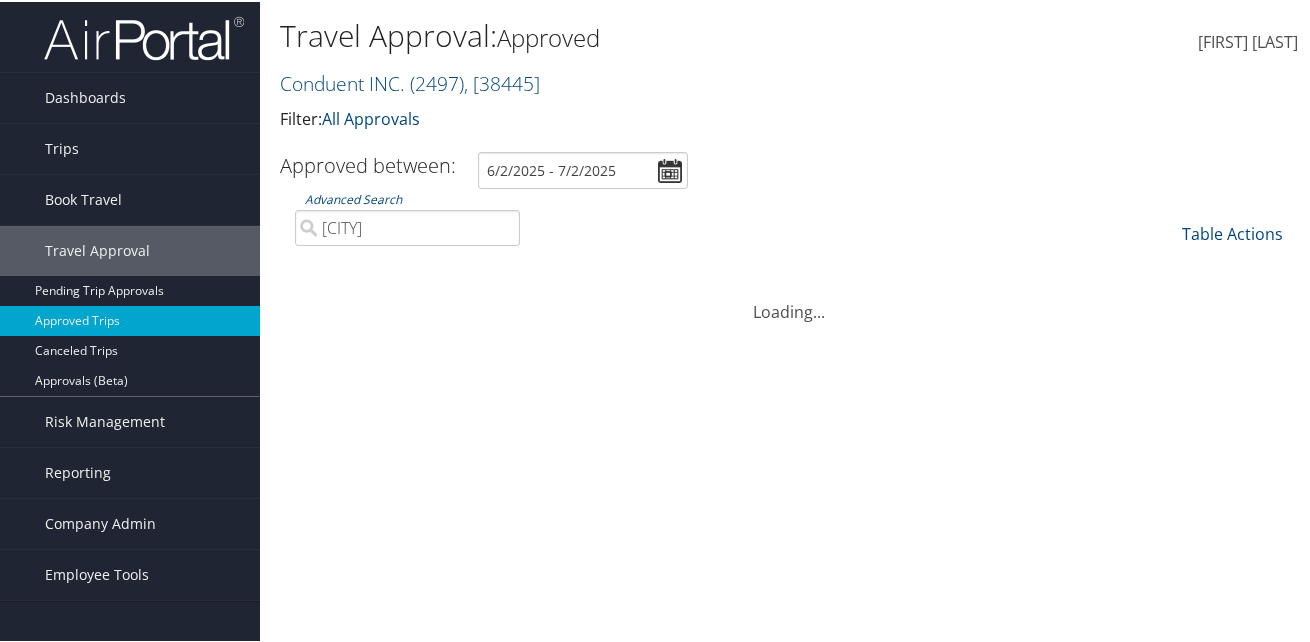 type on "[CITY]" 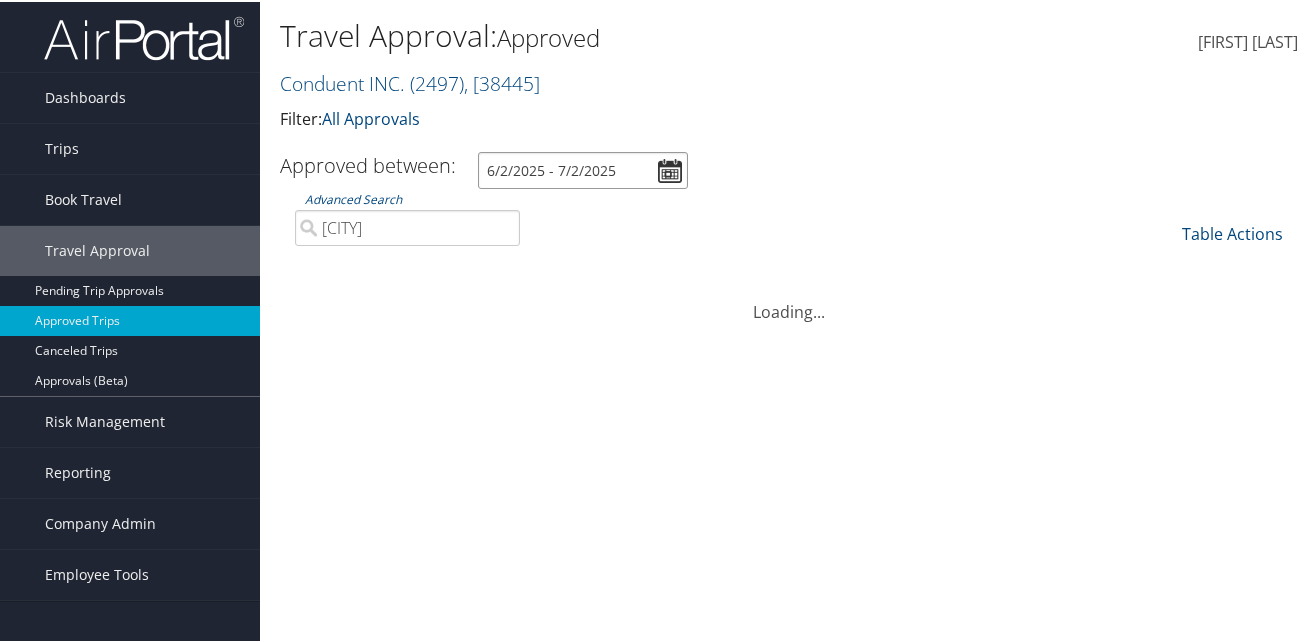 click on "6/2/2025 - 7/2/2025" at bounding box center (583, 168) 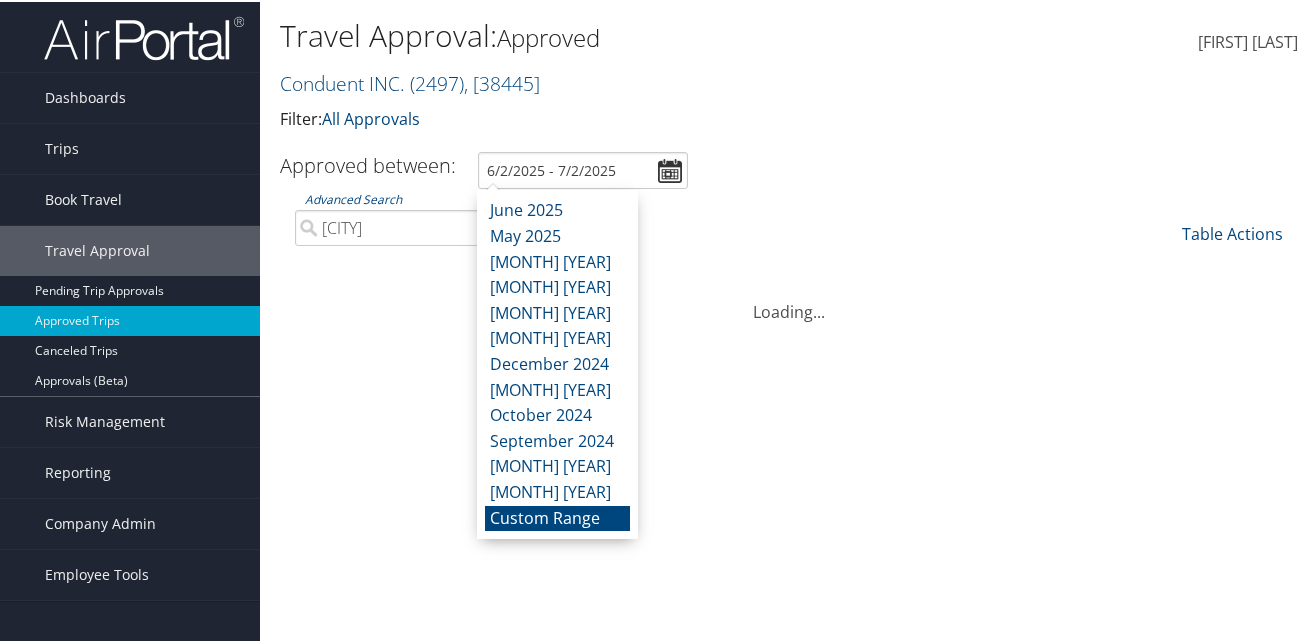 click on "Loading..." at bounding box center [789, 552] 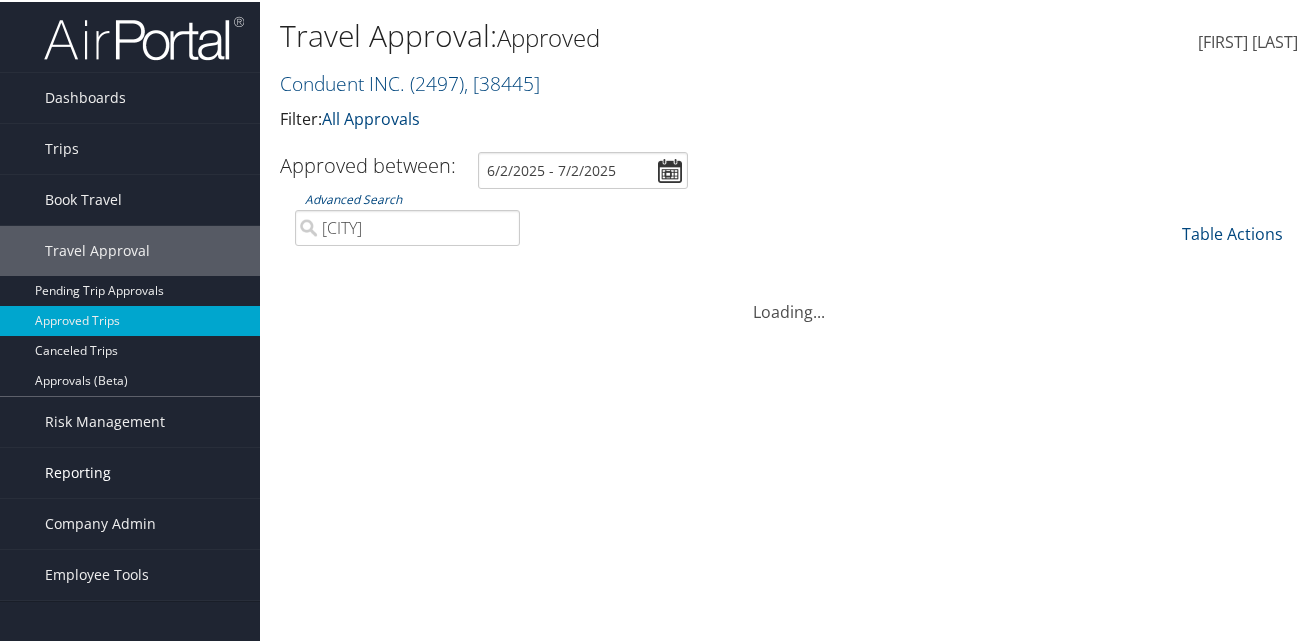 click on "Reporting" at bounding box center [78, 471] 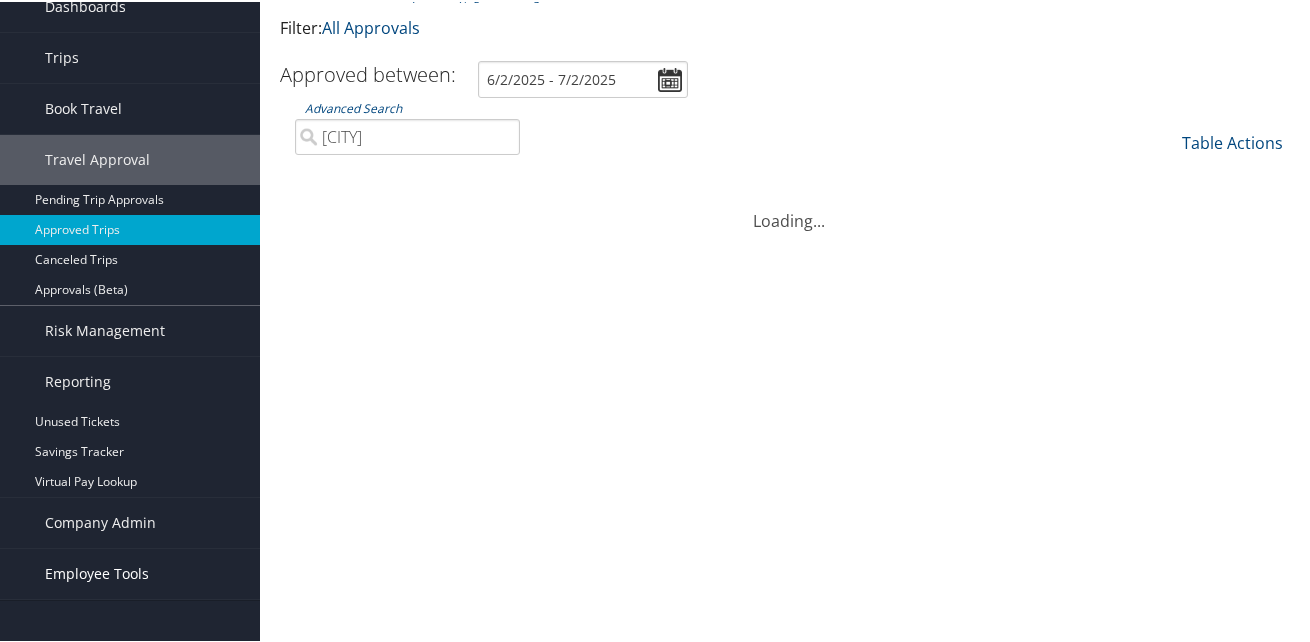 scroll, scrollTop: 0, scrollLeft: 0, axis: both 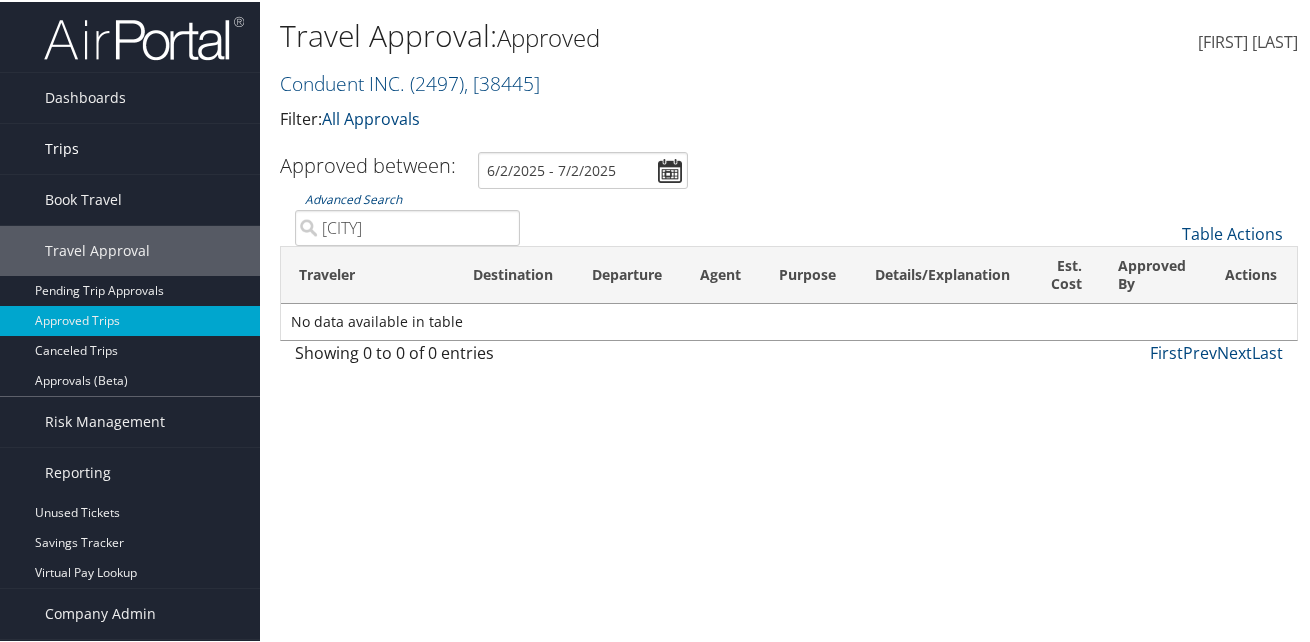 click on "Trips" at bounding box center [62, 147] 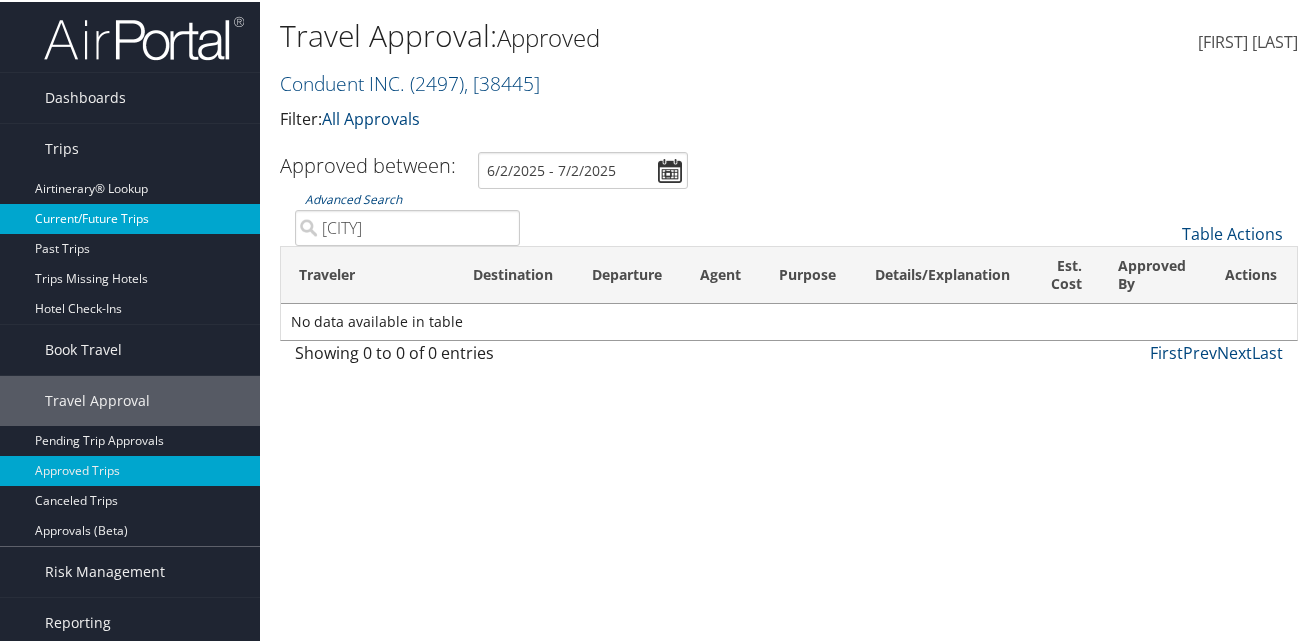 click on "Current/Future Trips" at bounding box center [130, 217] 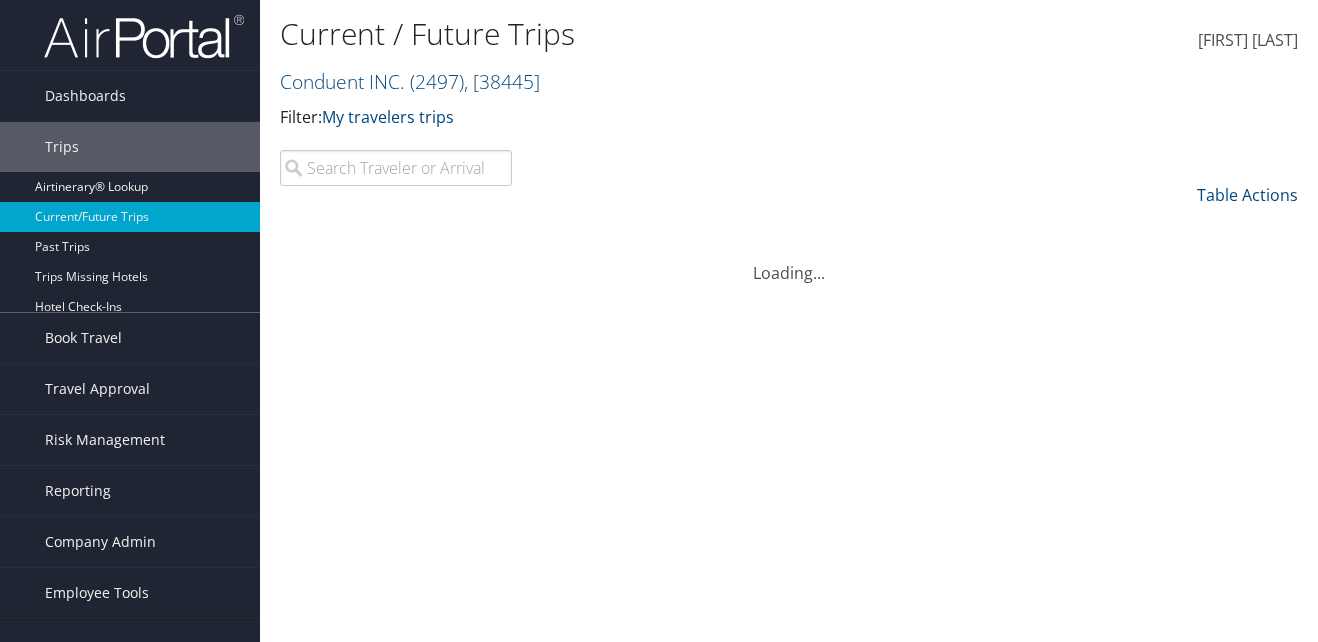 scroll, scrollTop: 0, scrollLeft: 0, axis: both 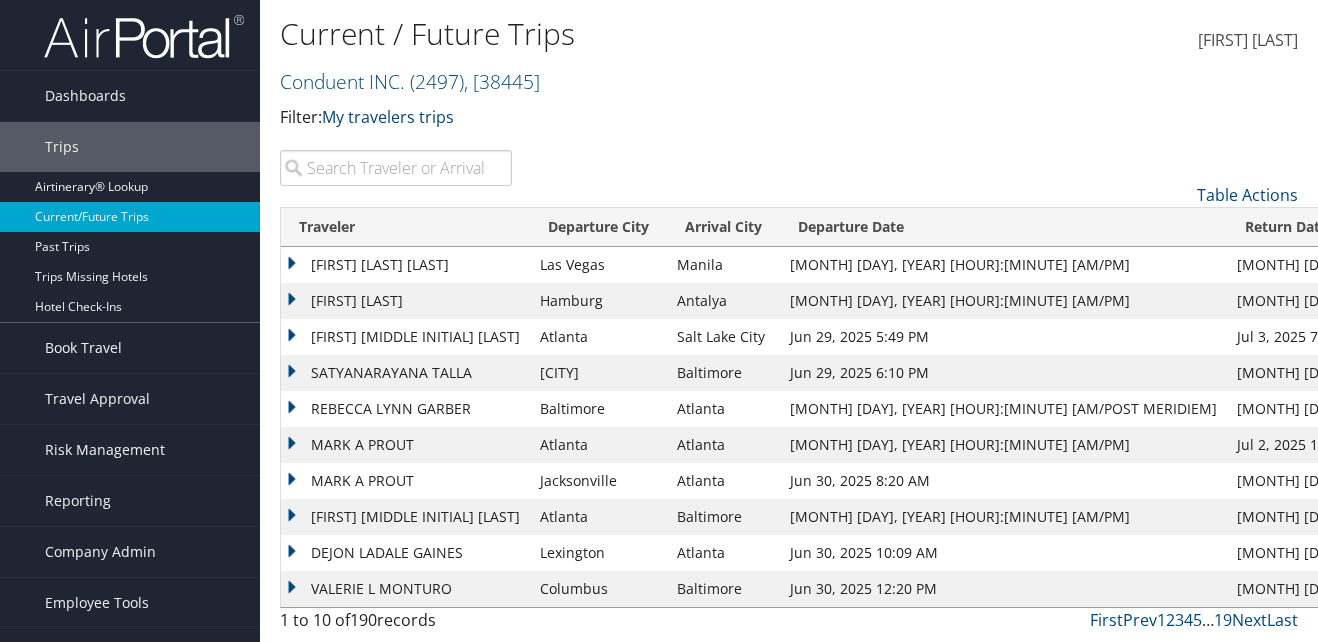 click at bounding box center (396, 168) 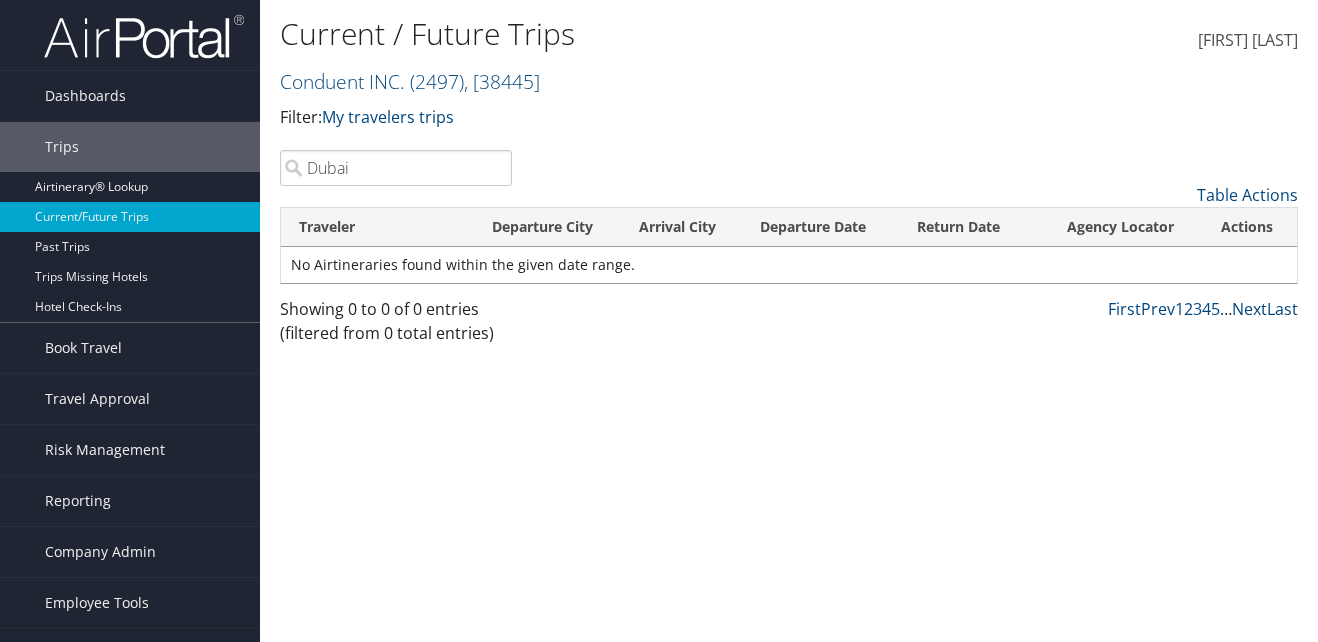 type on "Dubai" 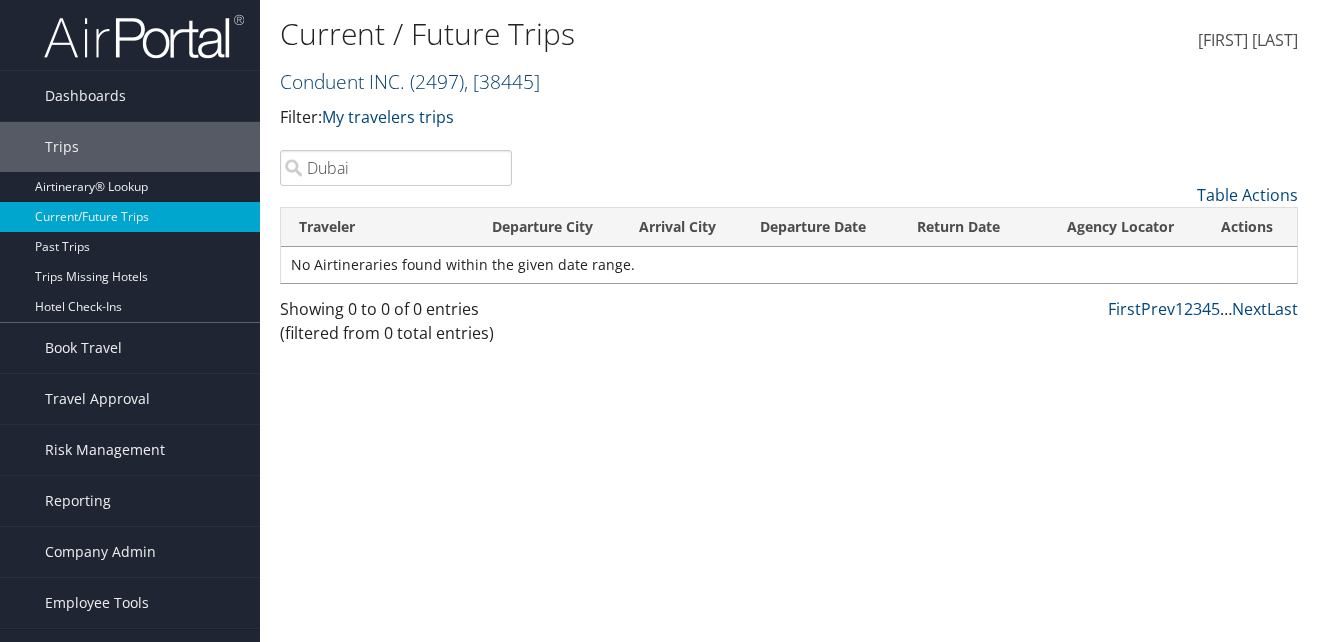 click at bounding box center [540, 81] 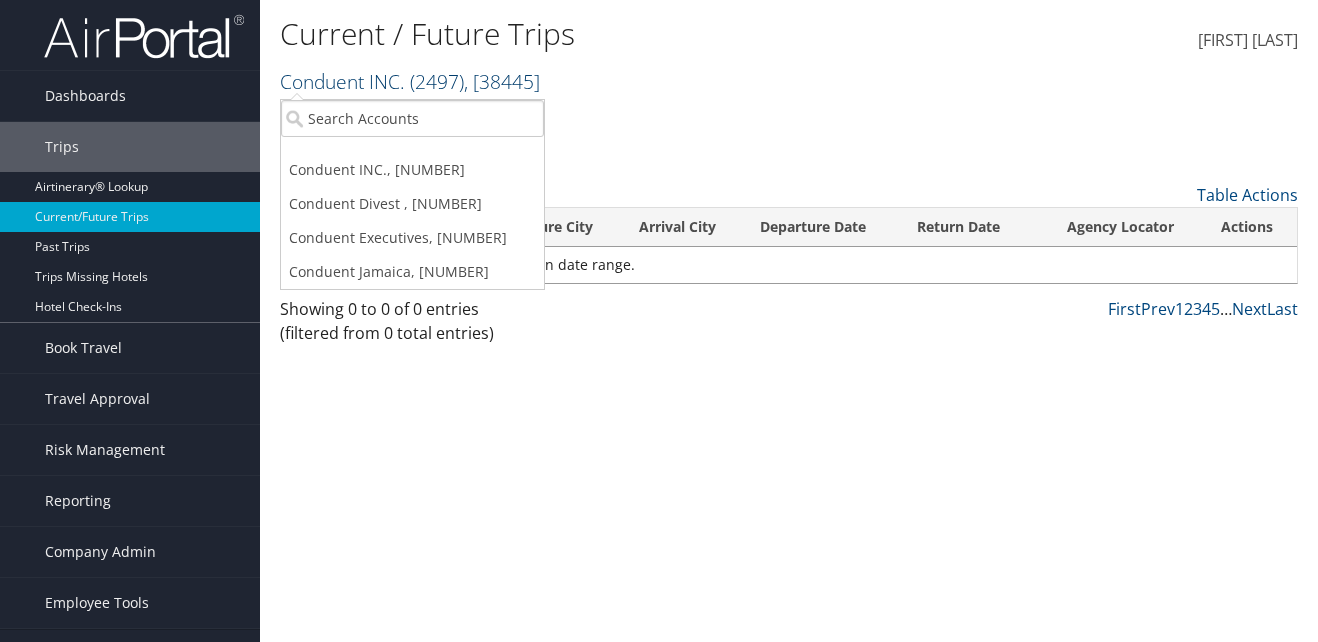 click at bounding box center [540, 81] 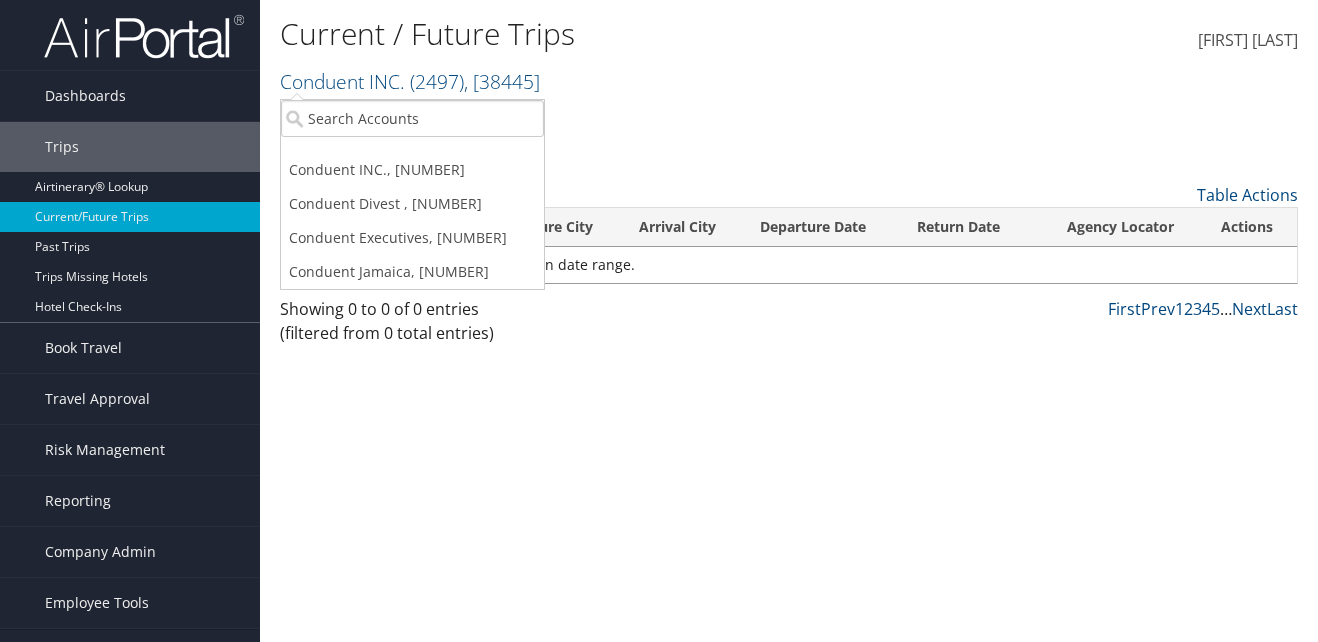 click on "Conduent INC.   ( 2497 )  , [ 38445 ]" at bounding box center (619, 80) 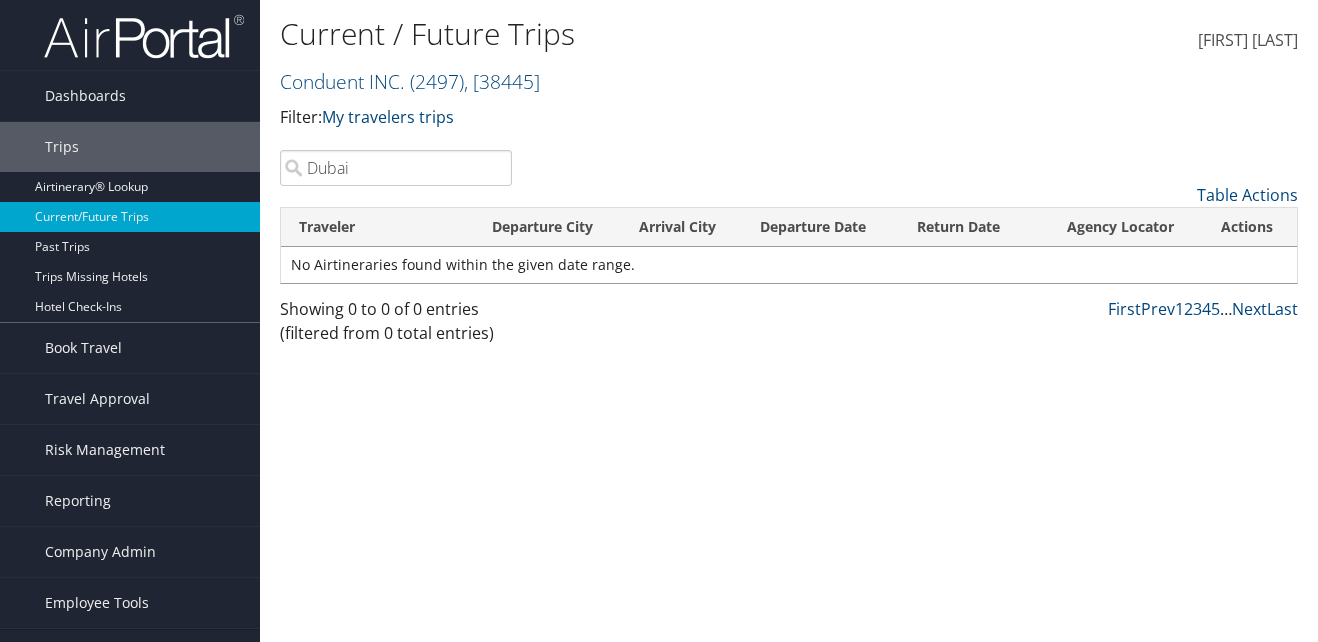 click on "Current / Future Trips
Conduent INC.   ( 2497 )  , [ 38445 ]    Conduent INC.     Conduent Divest      Conduent Executives     Conduent Jamaica
Conduent INC., [38445]
Conduent Divest , [39915]
Conduent Executives, [37986]
Conduent Jamaica, [39681]
Filter:
My travelers trips
My trips
Anna Carr" at bounding box center (789, 321) 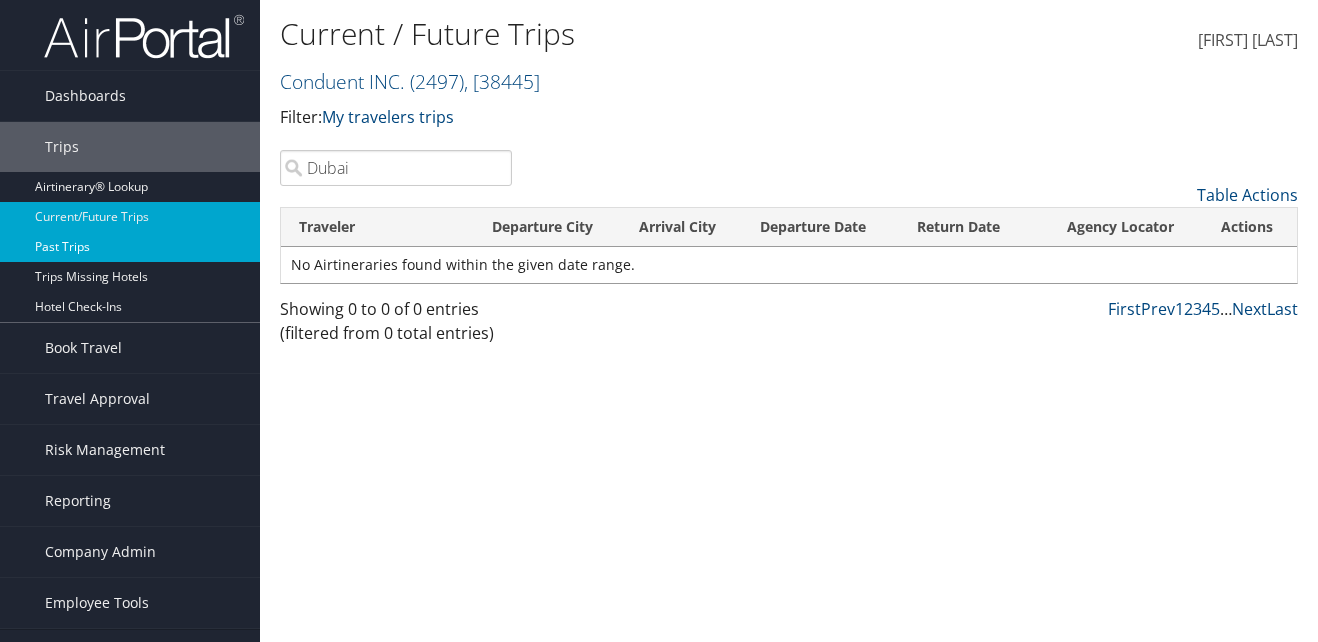 click on "Past Trips" at bounding box center [130, 247] 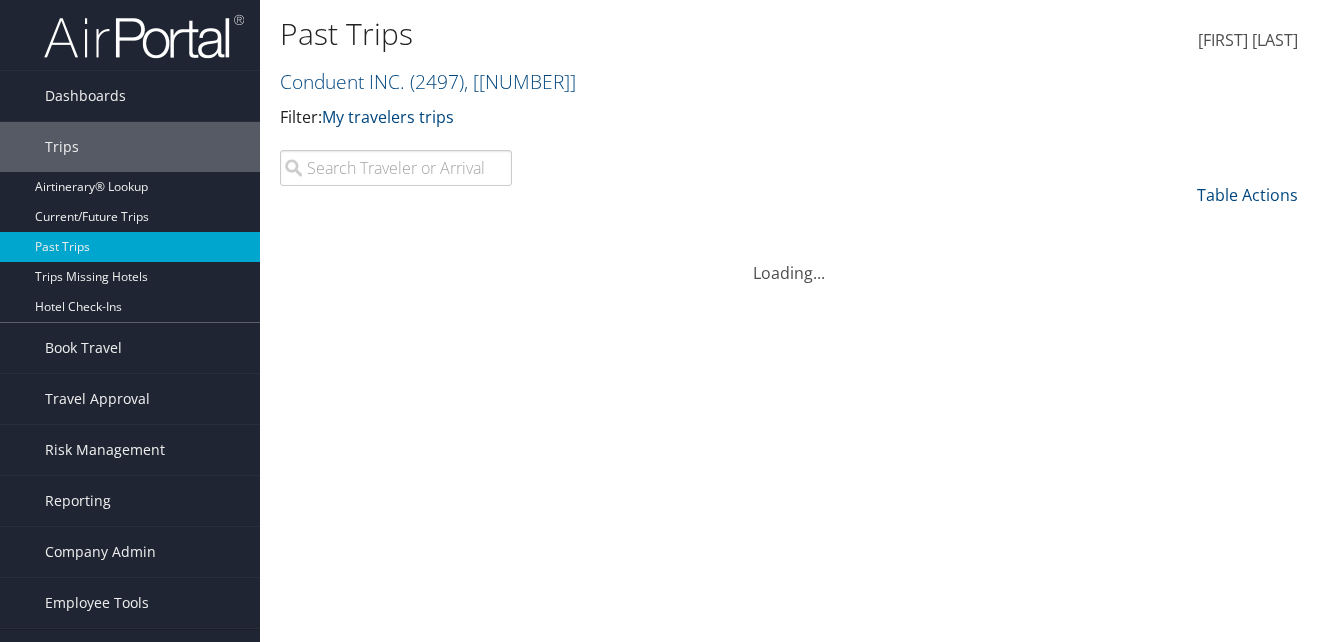 scroll, scrollTop: 0, scrollLeft: 0, axis: both 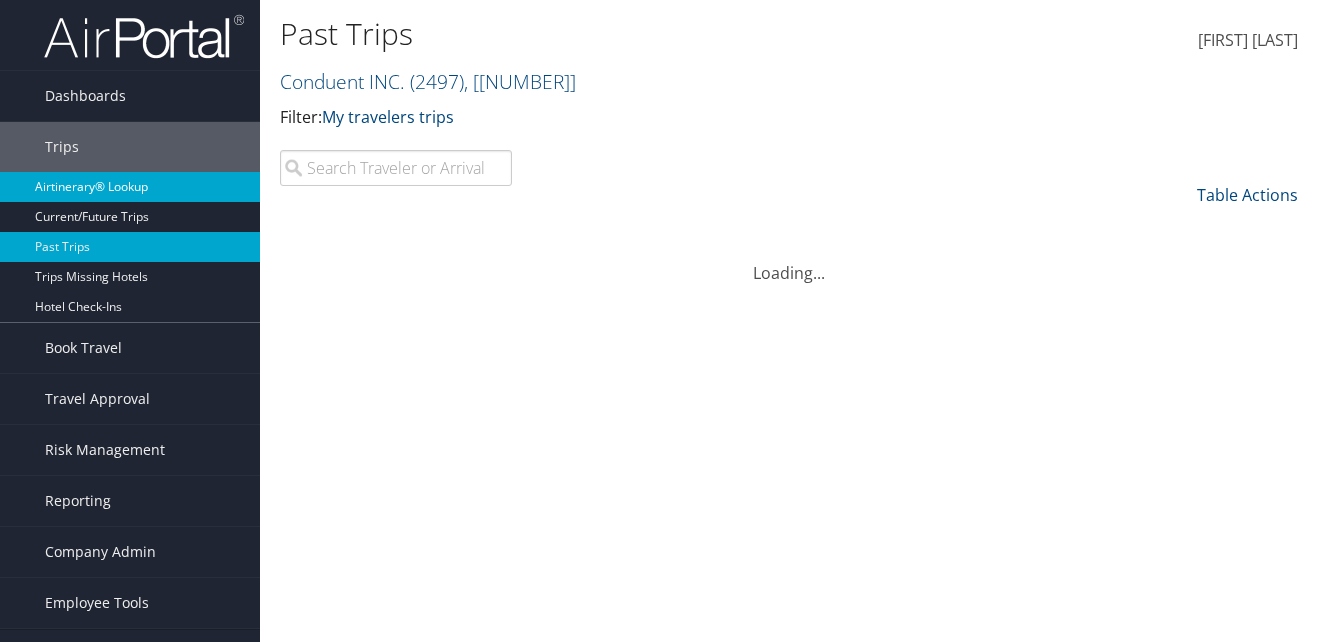 click on "Airtinerary® Lookup" at bounding box center (130, 187) 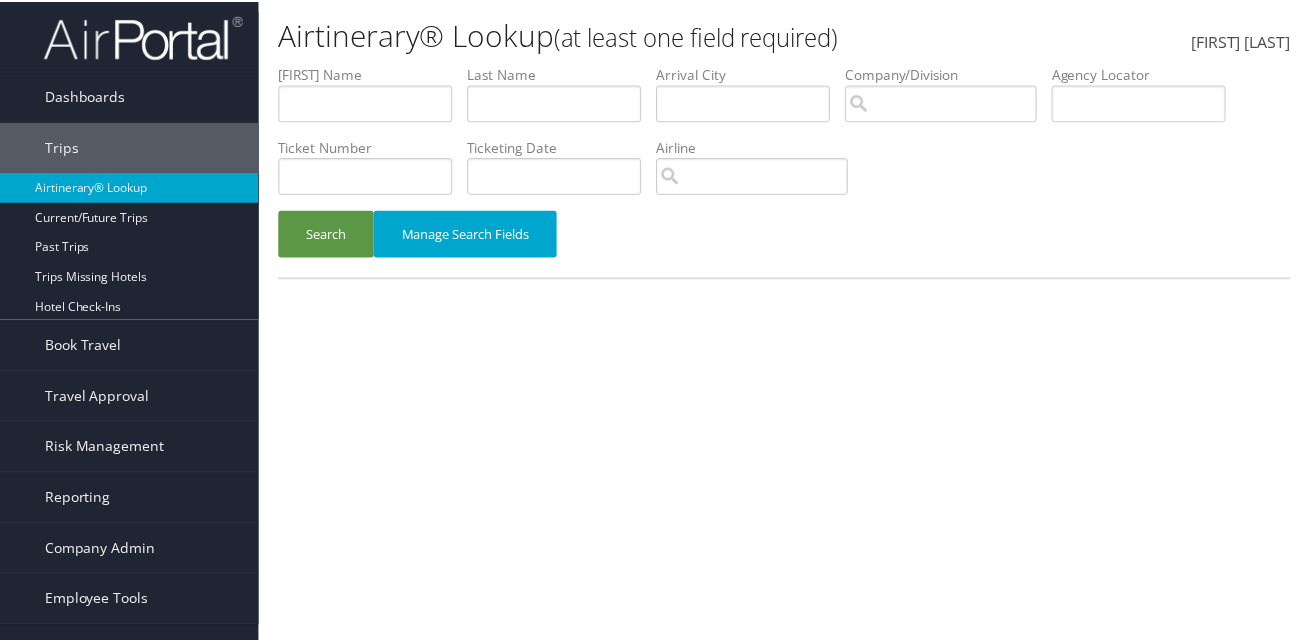 scroll, scrollTop: 0, scrollLeft: 0, axis: both 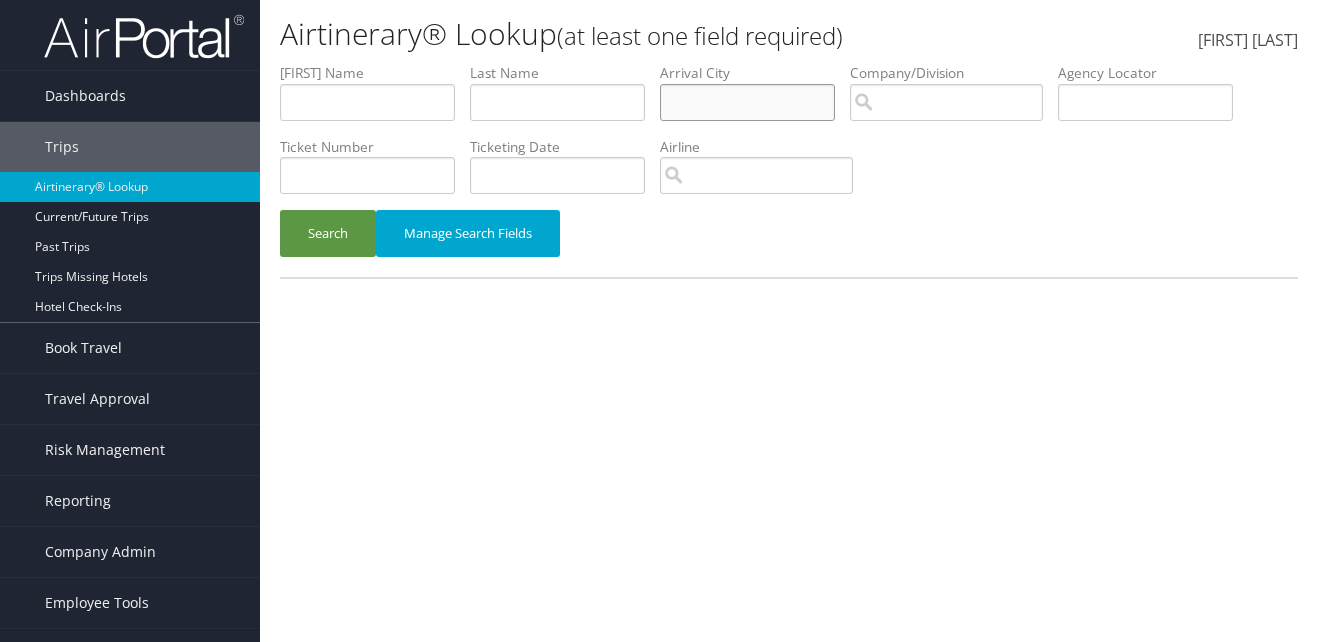 click at bounding box center (367, 102) 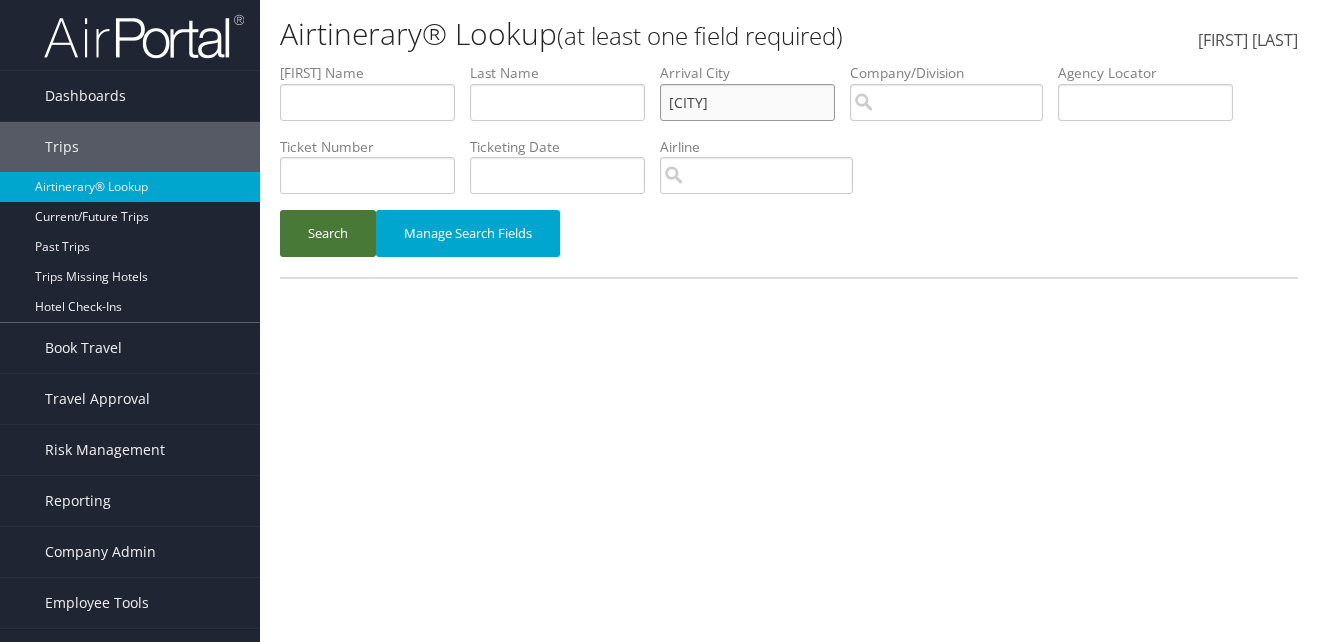 type on "Dubai" 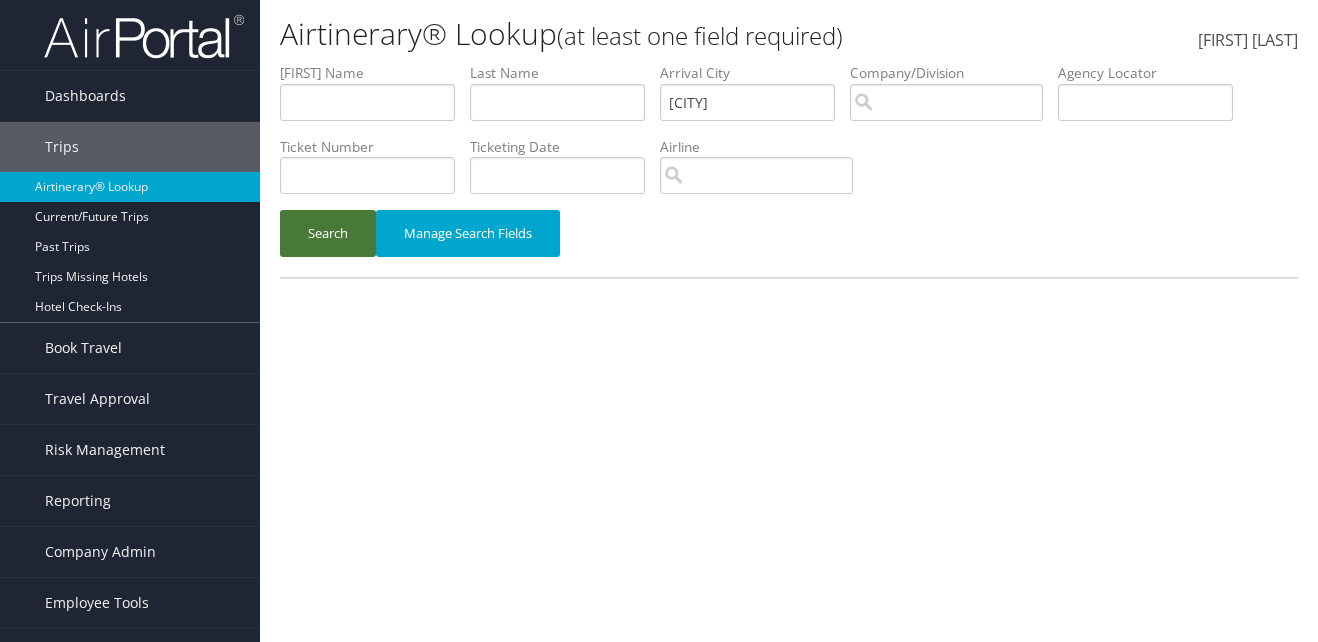 click on "Search" at bounding box center [328, 233] 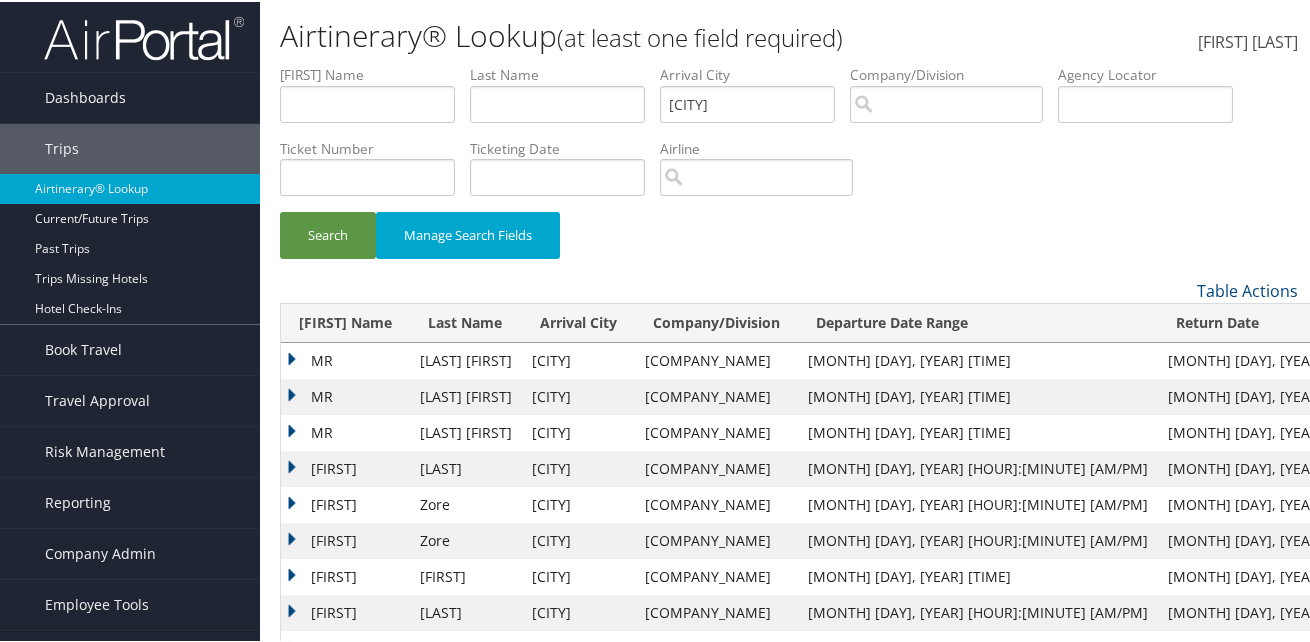 scroll, scrollTop: 94, scrollLeft: 0, axis: vertical 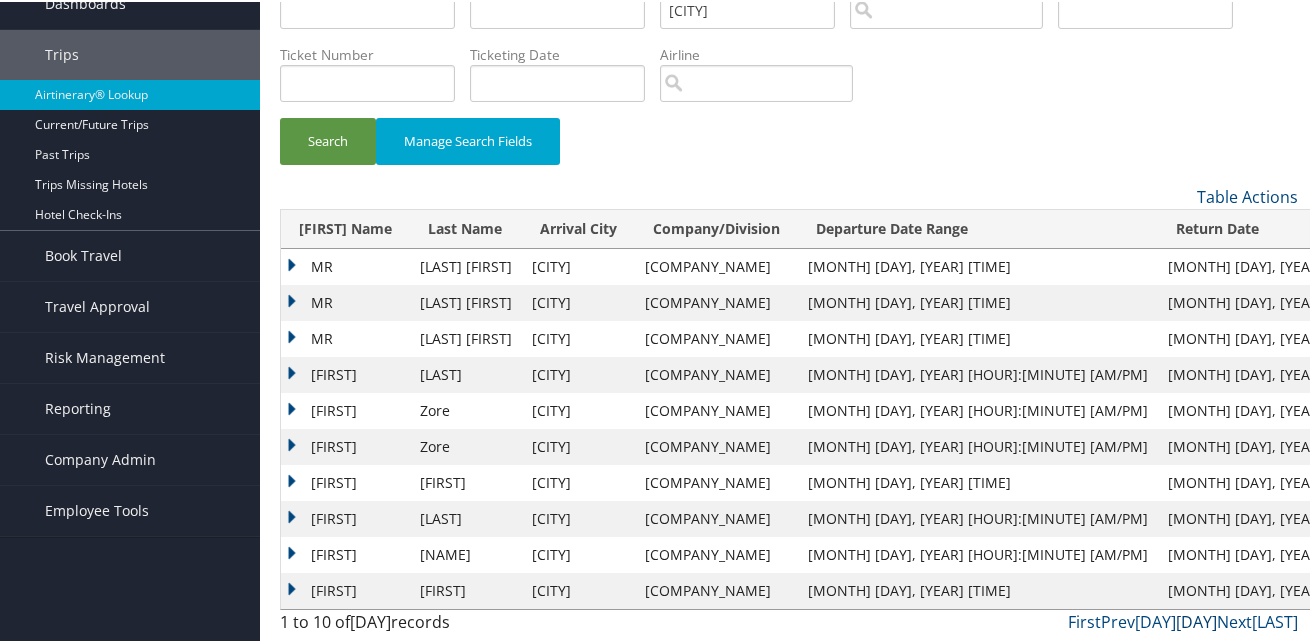 click on "2" at bounding box center (1196, 620) 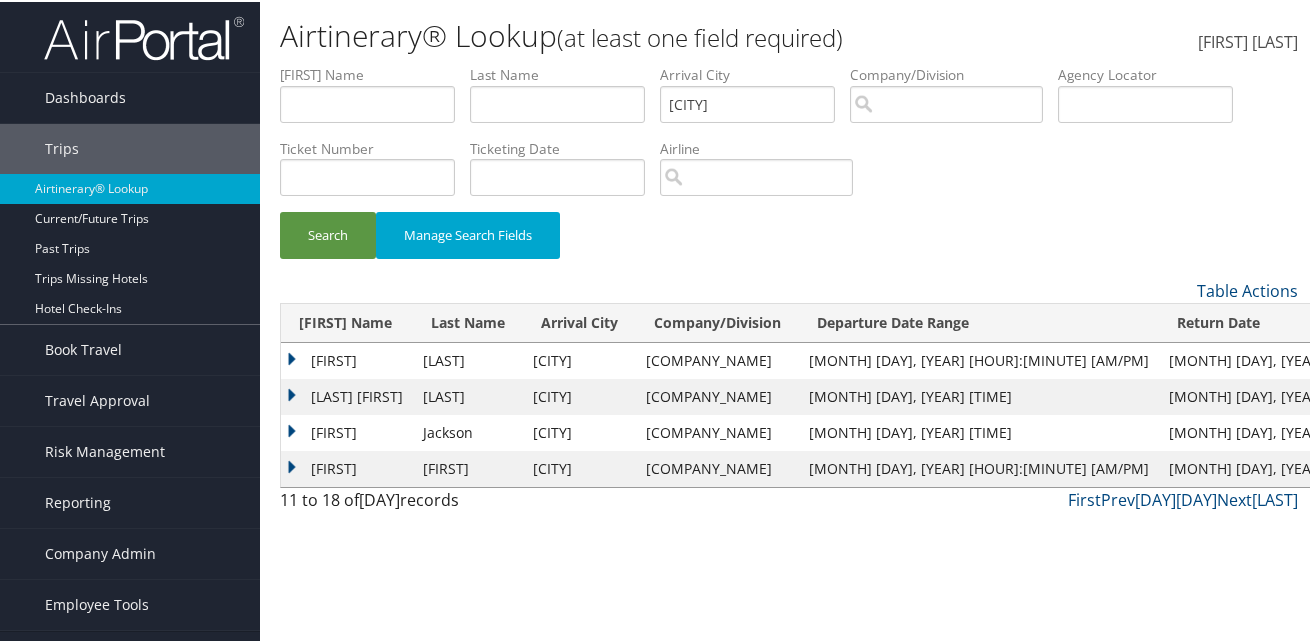 scroll, scrollTop: 0, scrollLeft: 0, axis: both 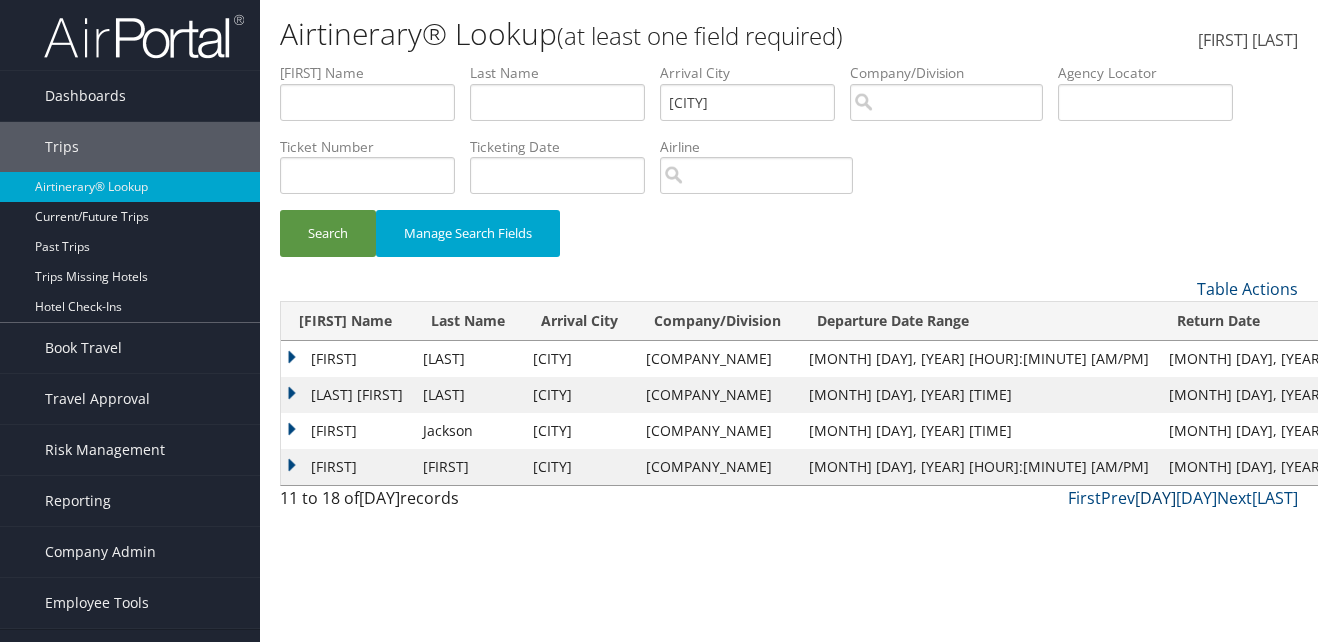 click on "1" at bounding box center (1155, 498) 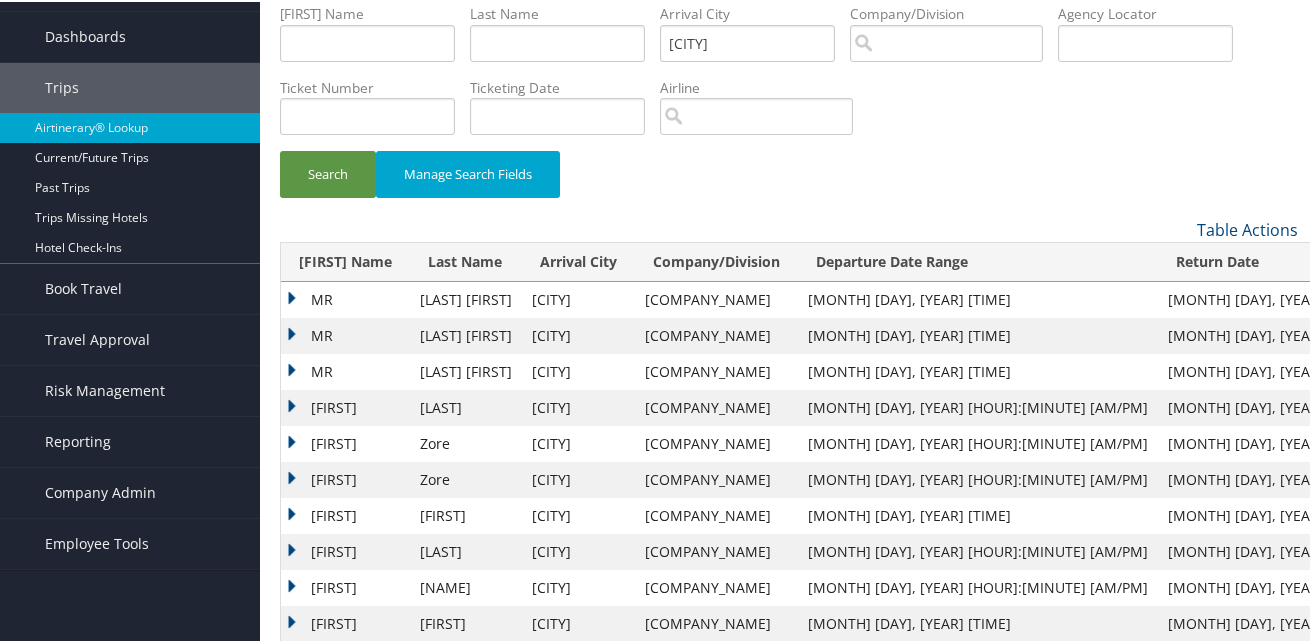 scroll, scrollTop: 94, scrollLeft: 0, axis: vertical 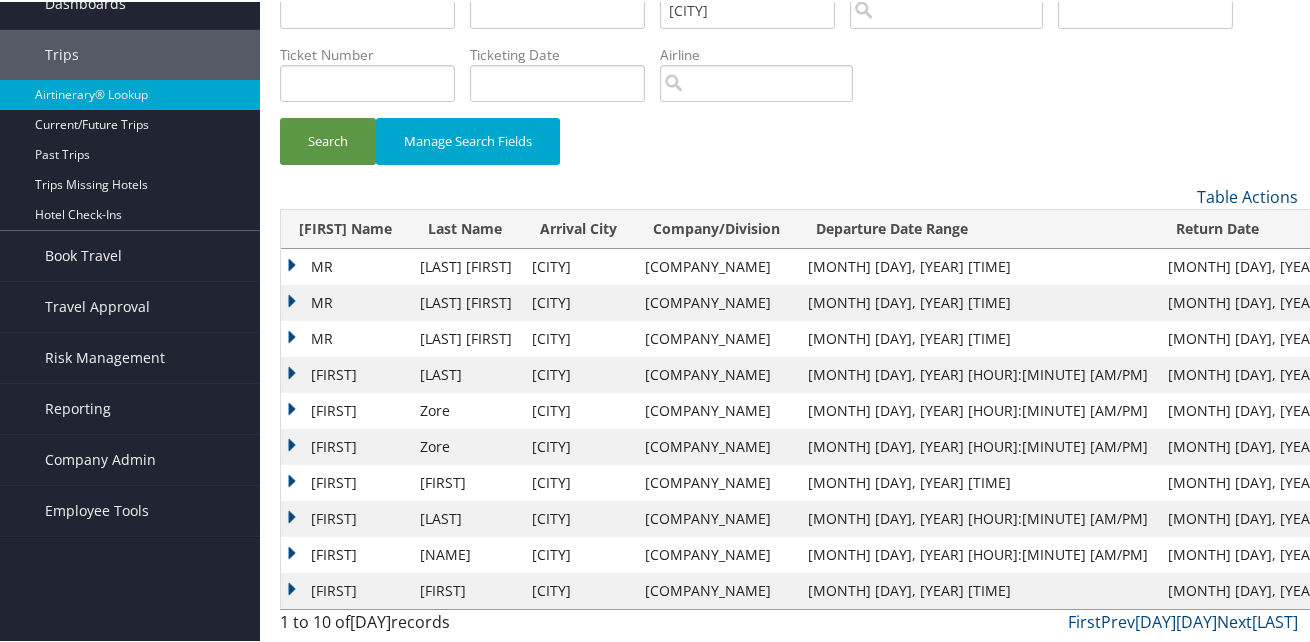 click on "MR" at bounding box center [345, 265] 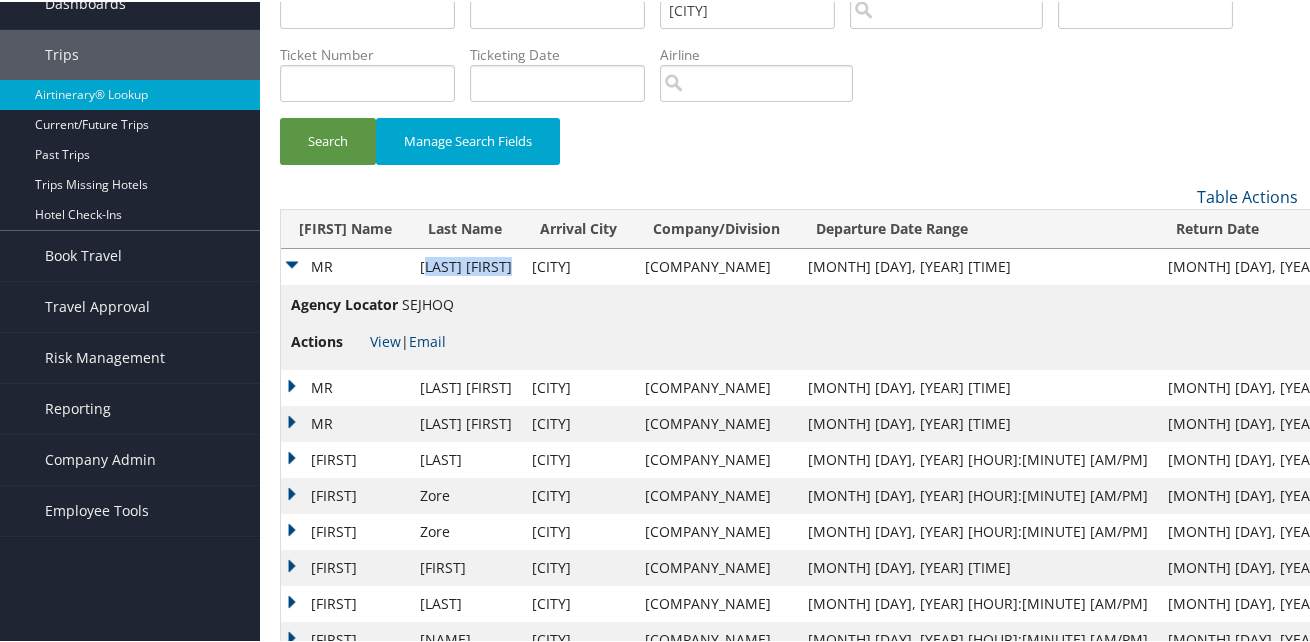 drag, startPoint x: 410, startPoint y: 265, endPoint x: 517, endPoint y: 267, distance: 107.01869 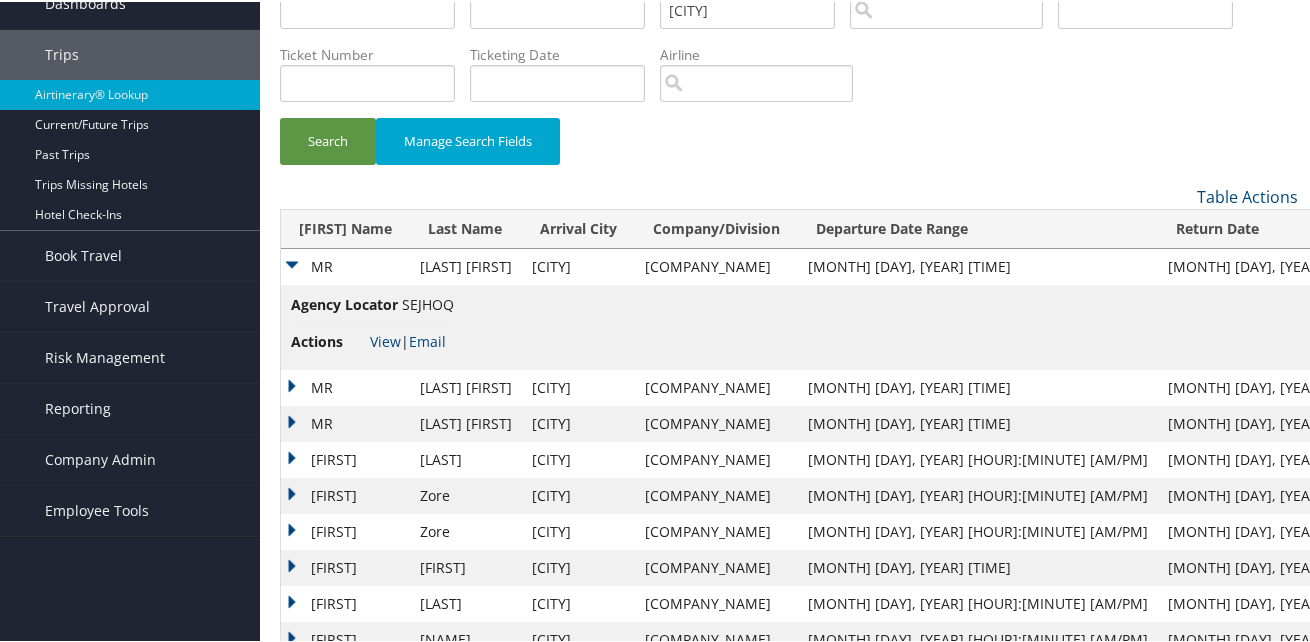 drag, startPoint x: 406, startPoint y: 261, endPoint x: 445, endPoint y: 261, distance: 39 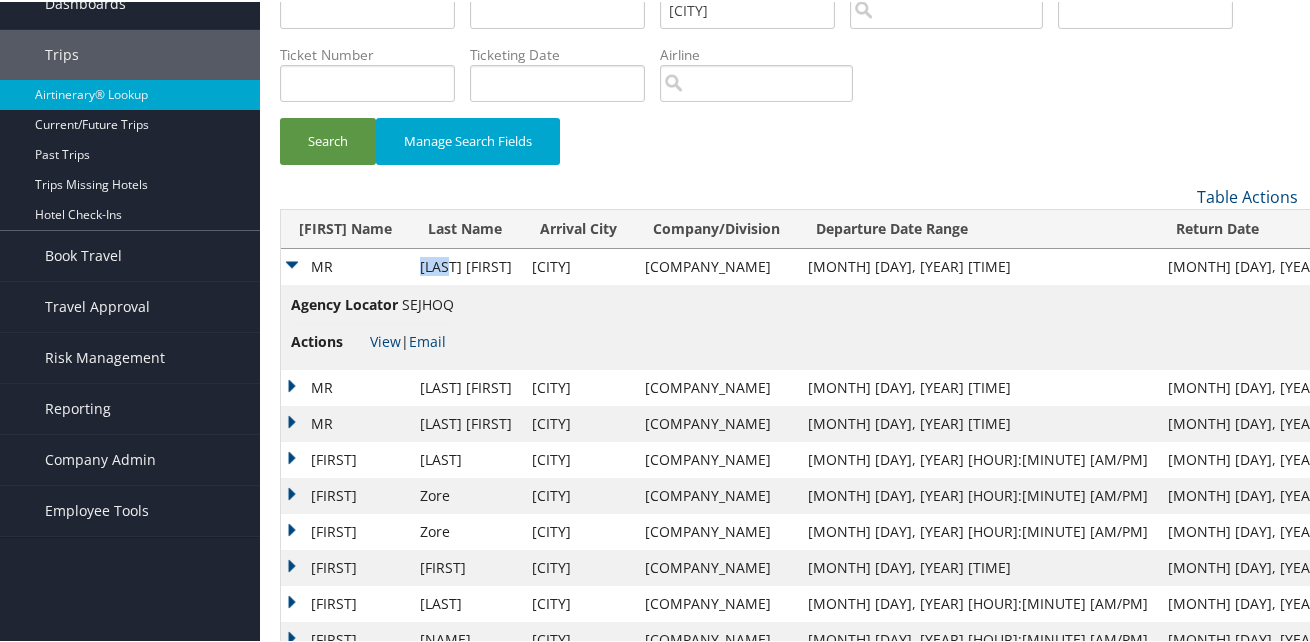 drag, startPoint x: 445, startPoint y: 261, endPoint x: 472, endPoint y: 261, distance: 27 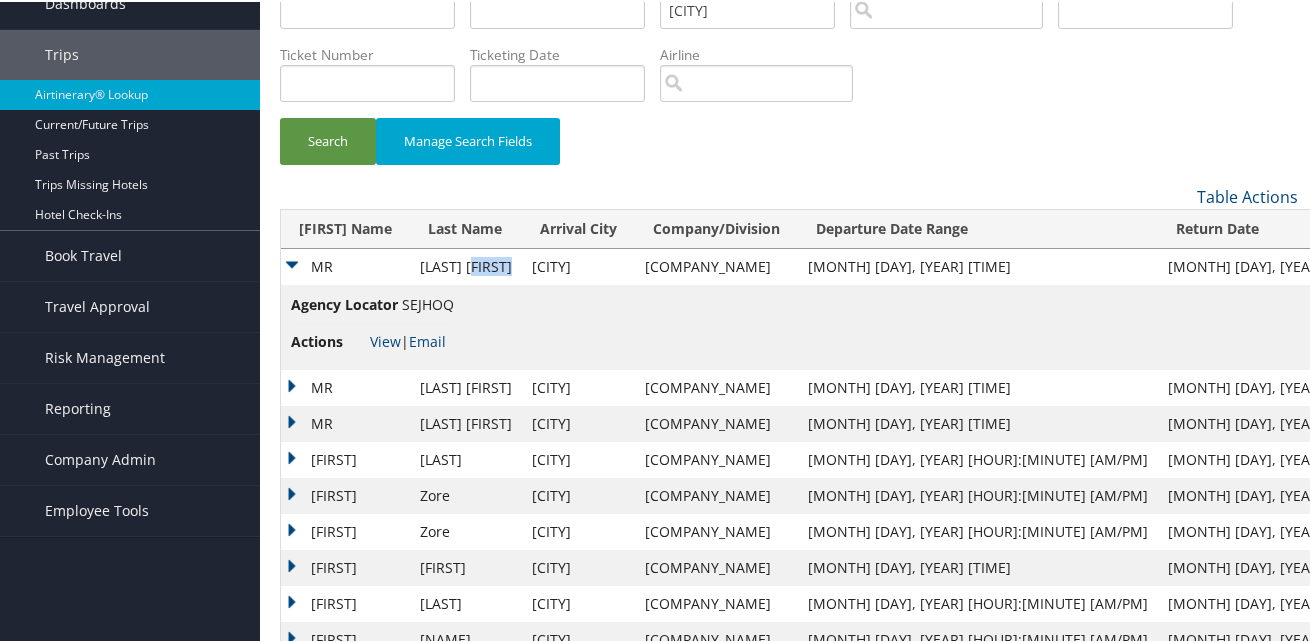 drag, startPoint x: 508, startPoint y: 261, endPoint x: 519, endPoint y: 261, distance: 11 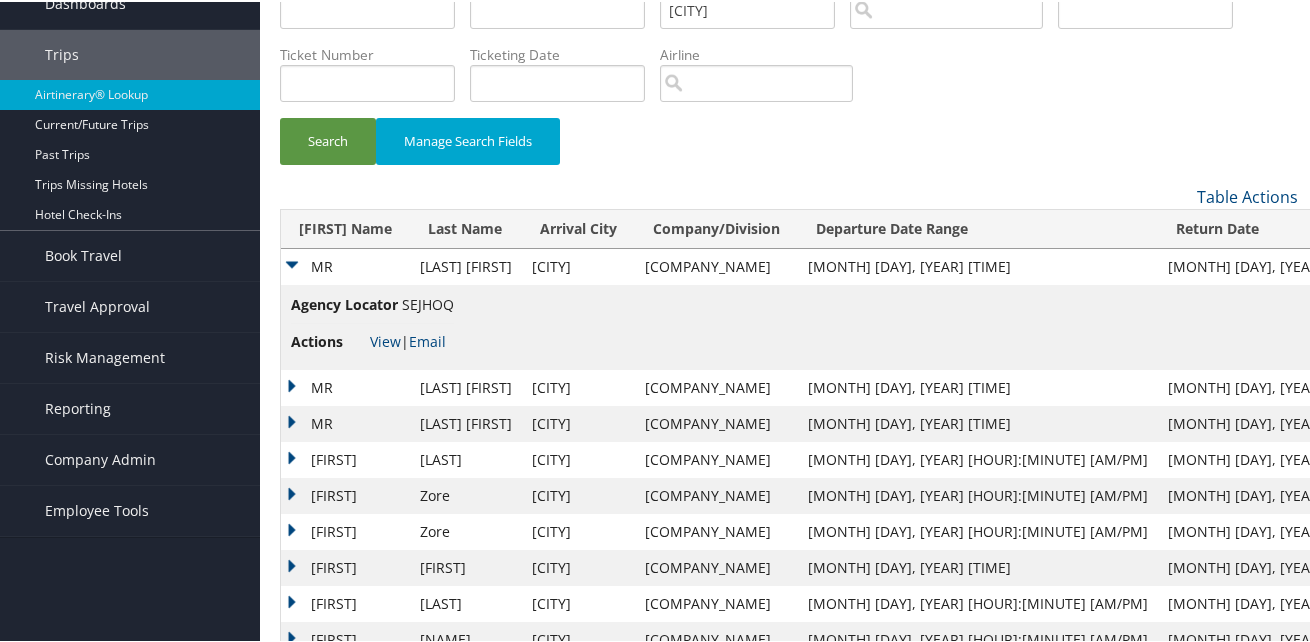 drag, startPoint x: 519, startPoint y: 261, endPoint x: 553, endPoint y: 318, distance: 66.37017 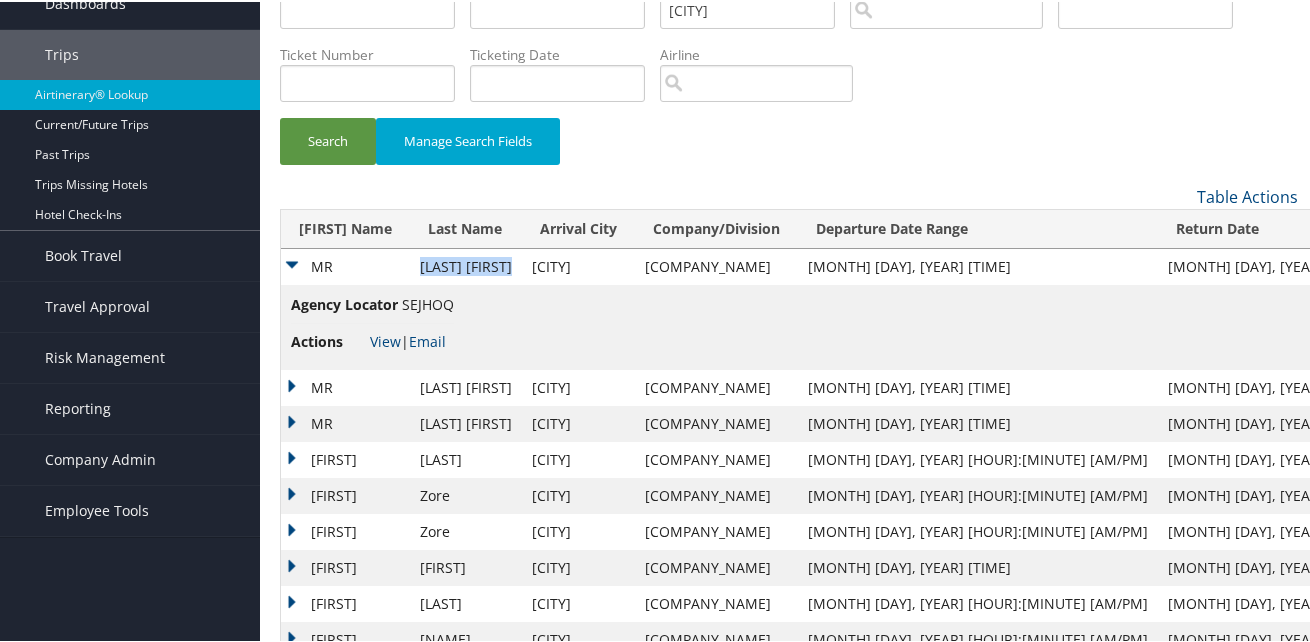 drag, startPoint x: 523, startPoint y: 268, endPoint x: 405, endPoint y: 263, distance: 118.10589 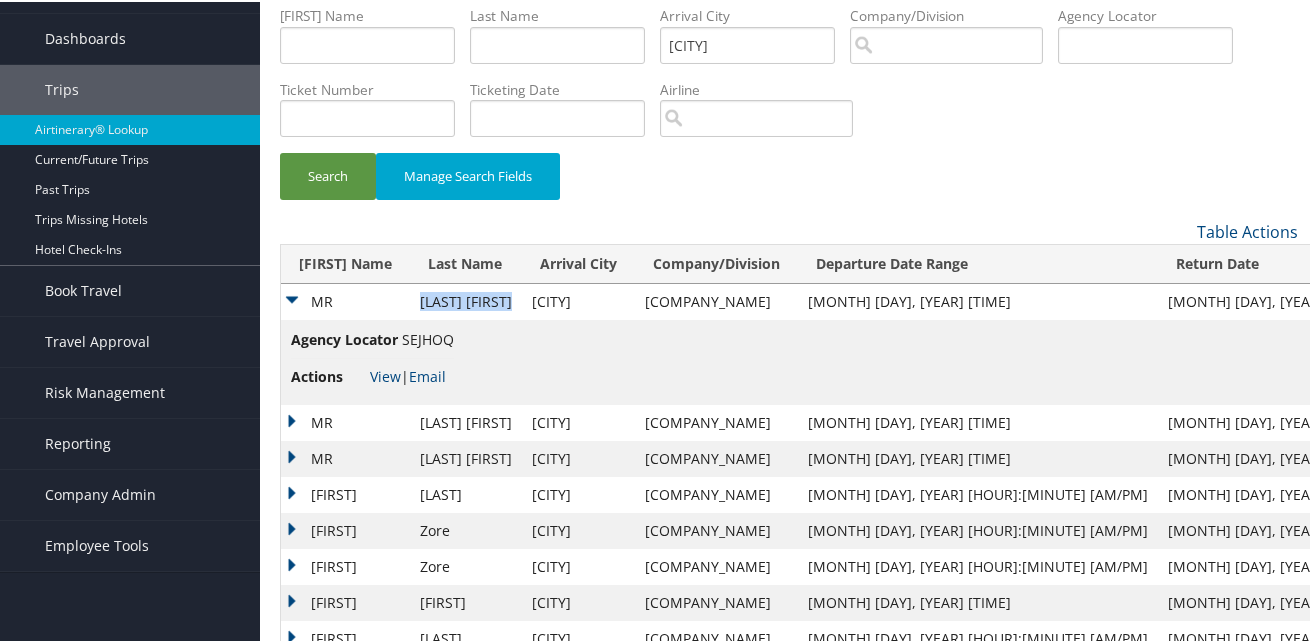 scroll, scrollTop: 0, scrollLeft: 0, axis: both 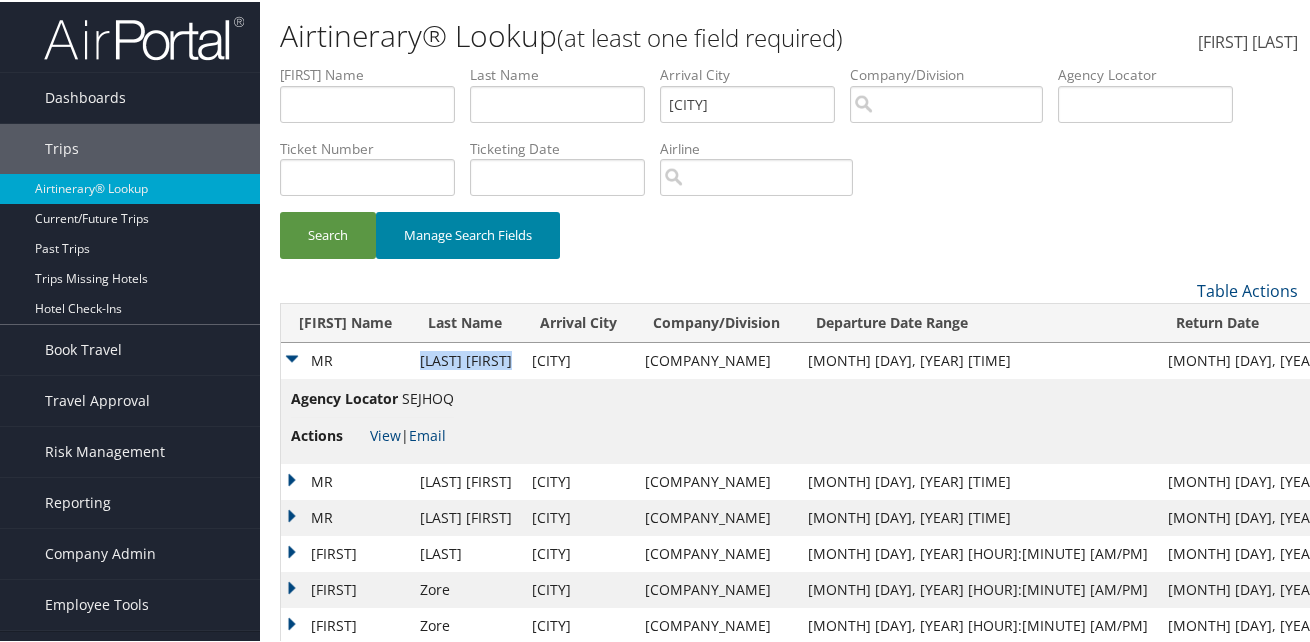 click on "Manage Search Fields" at bounding box center [468, 233] 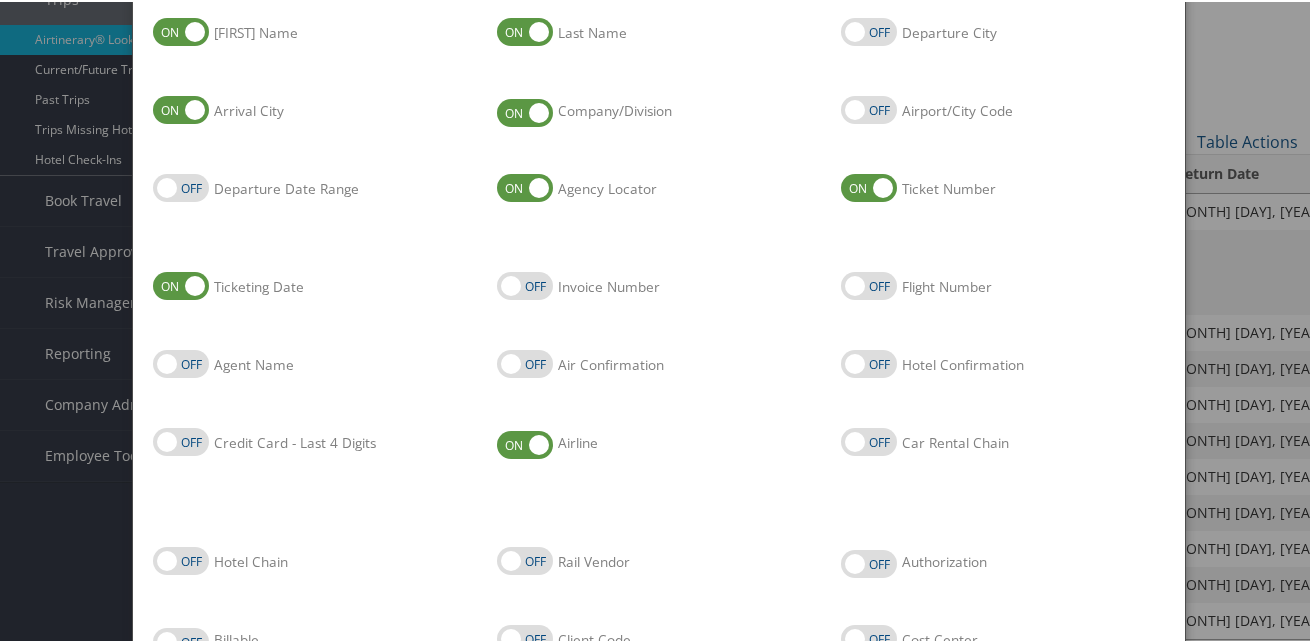 scroll, scrollTop: 0, scrollLeft: 0, axis: both 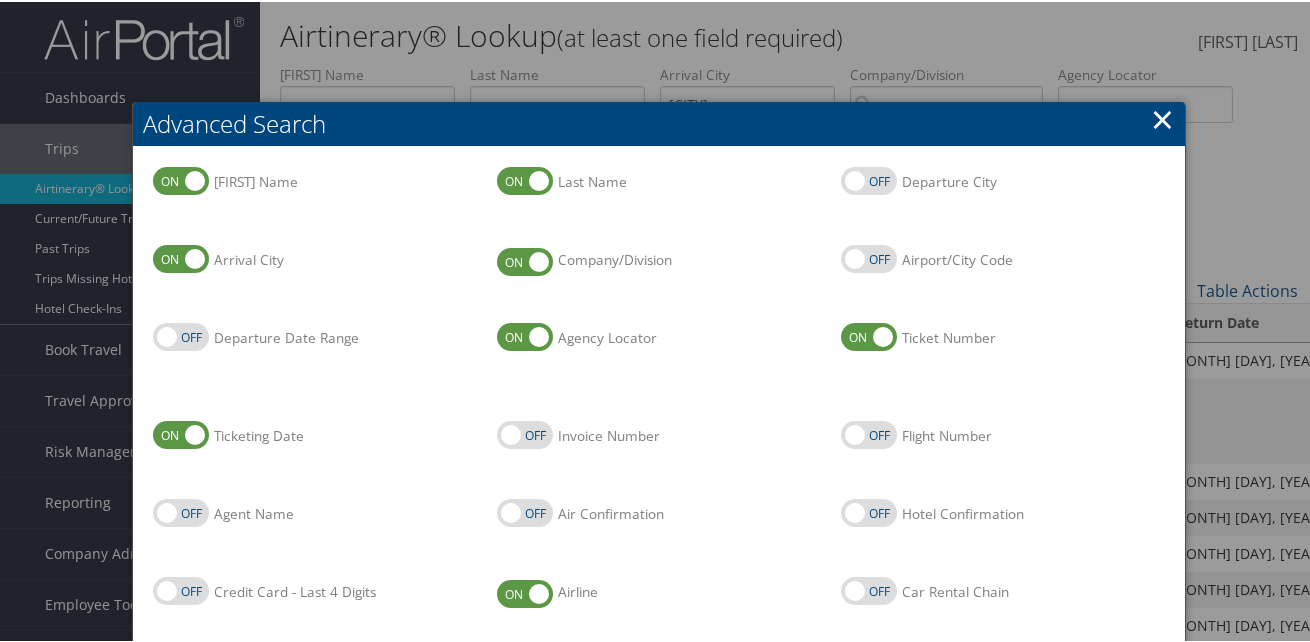 click on "×" at bounding box center [1162, 117] 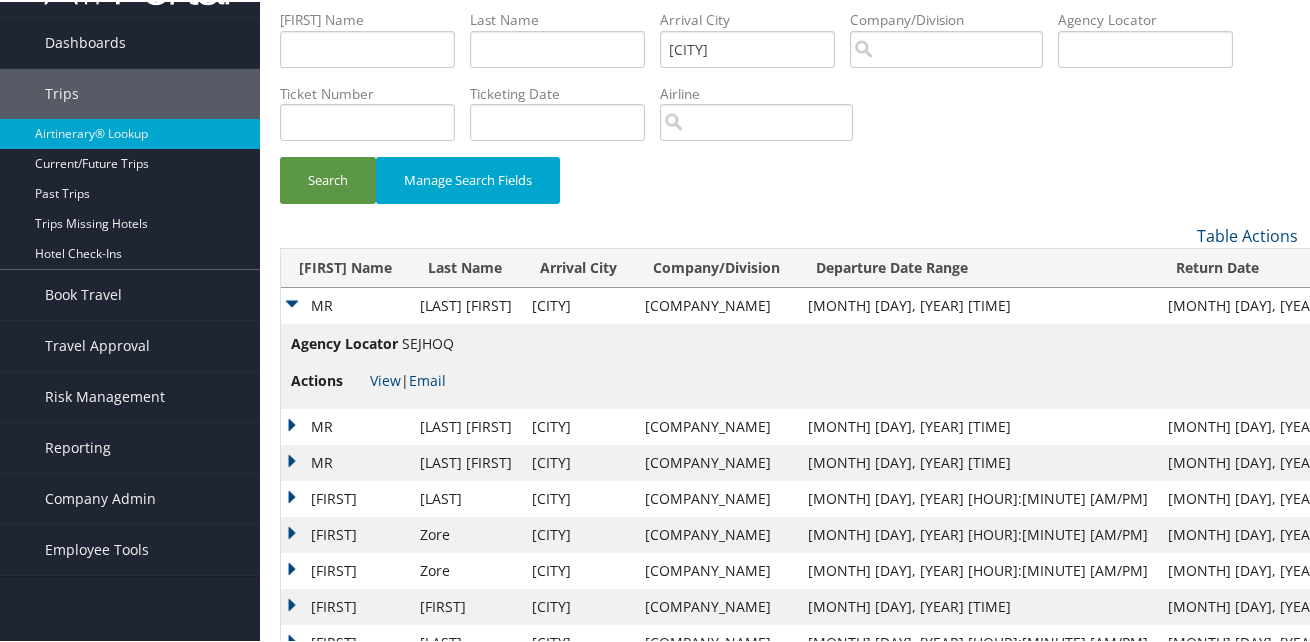 scroll, scrollTop: 100, scrollLeft: 0, axis: vertical 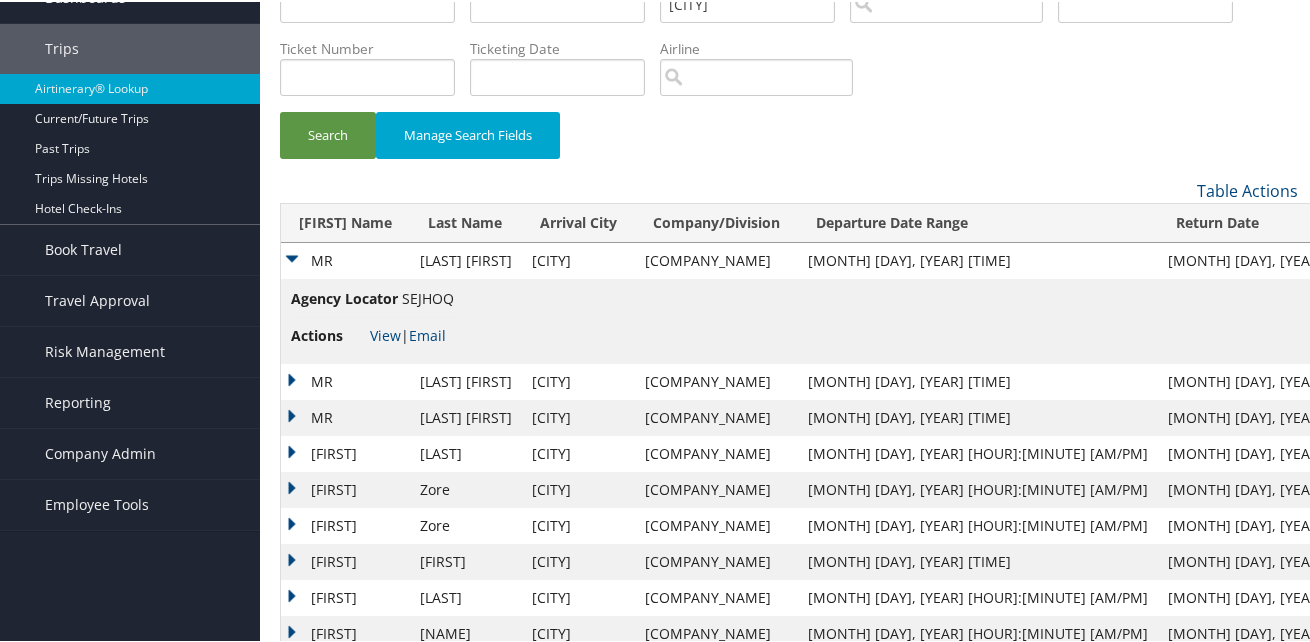 drag, startPoint x: 522, startPoint y: 264, endPoint x: 461, endPoint y: 265, distance: 61.008198 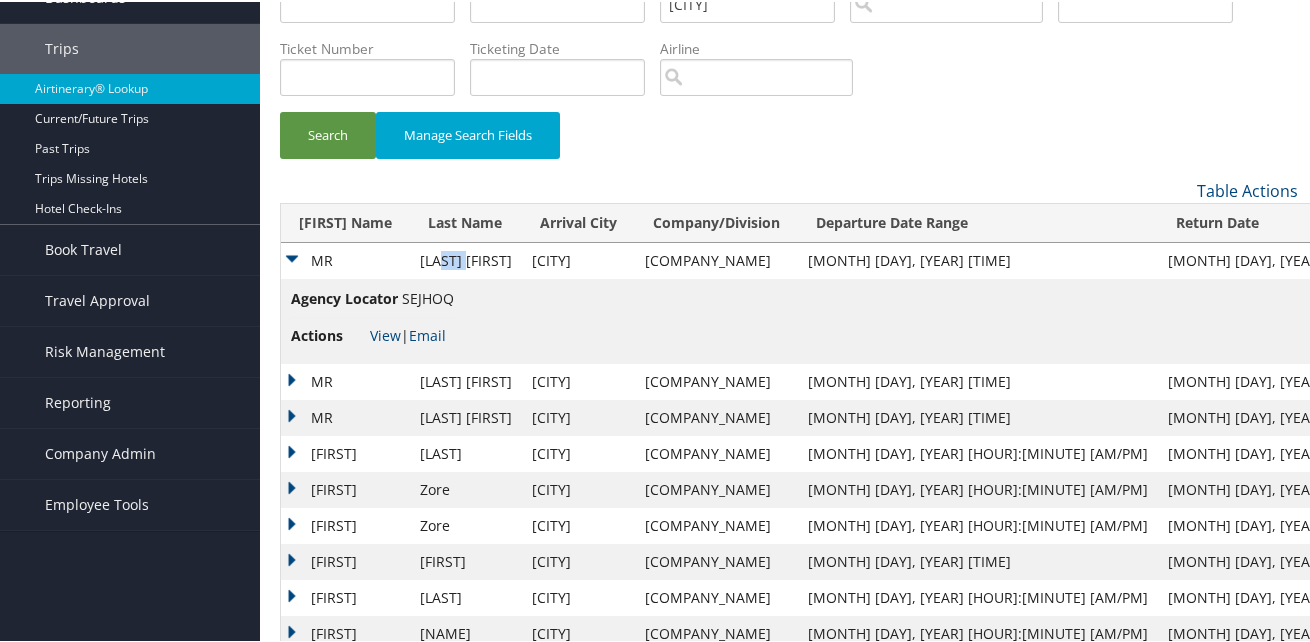 drag, startPoint x: 461, startPoint y: 265, endPoint x: 434, endPoint y: 265, distance: 27 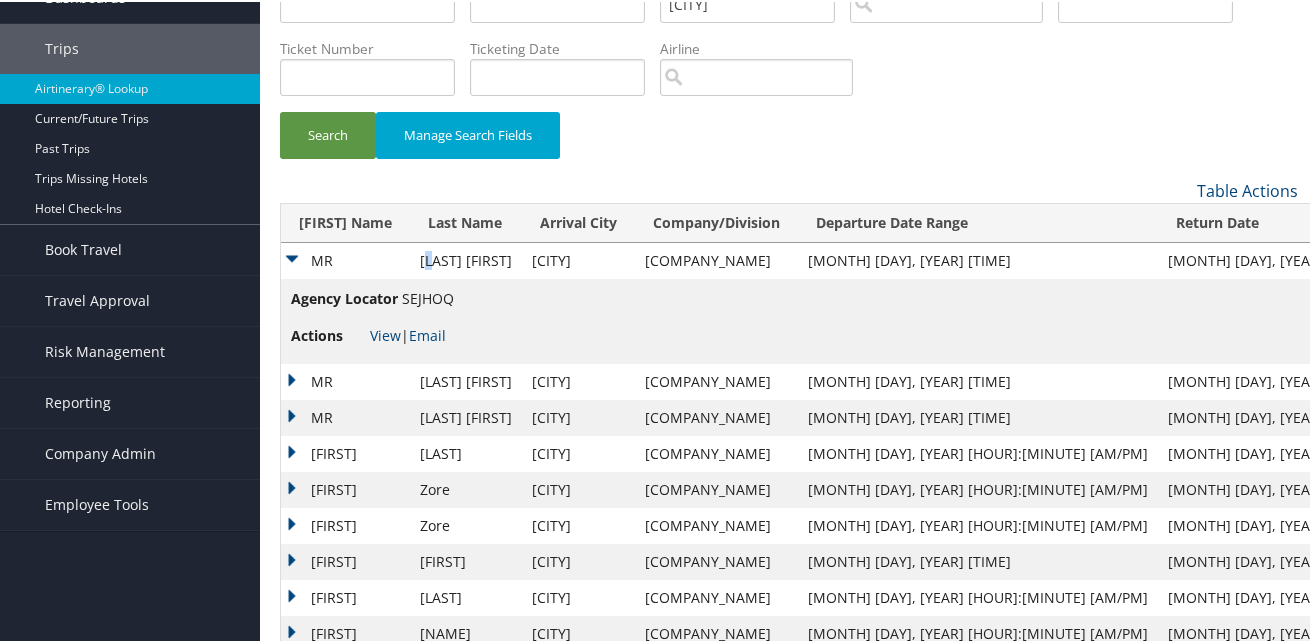 click on "PORAYATH SUNIL" at bounding box center (466, 259) 